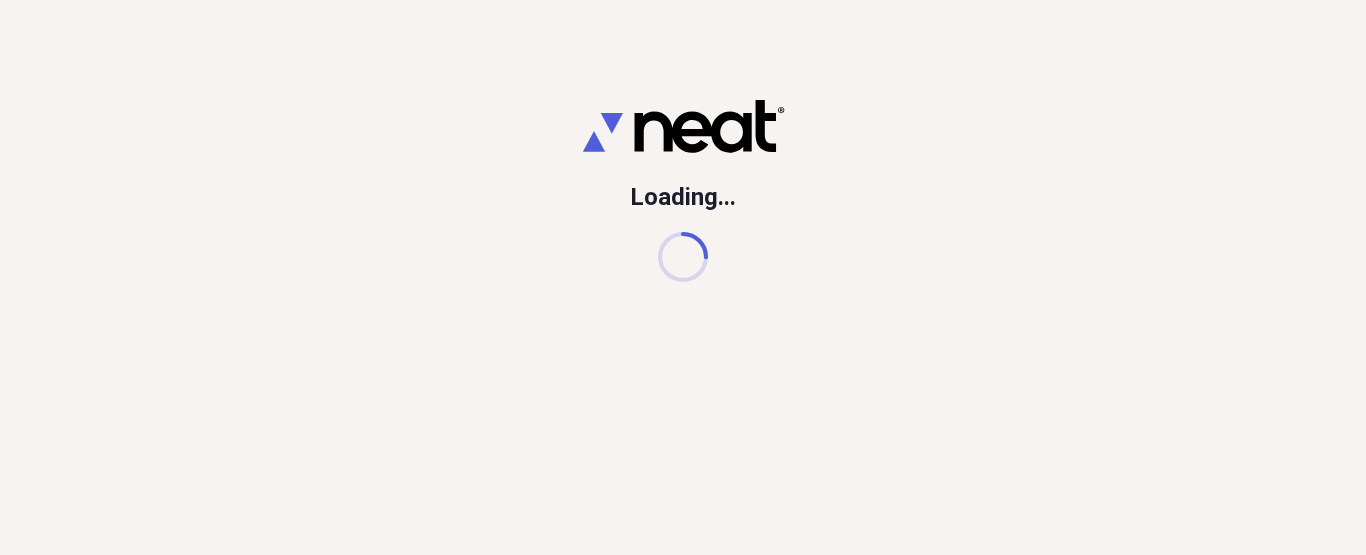 scroll, scrollTop: 0, scrollLeft: 0, axis: both 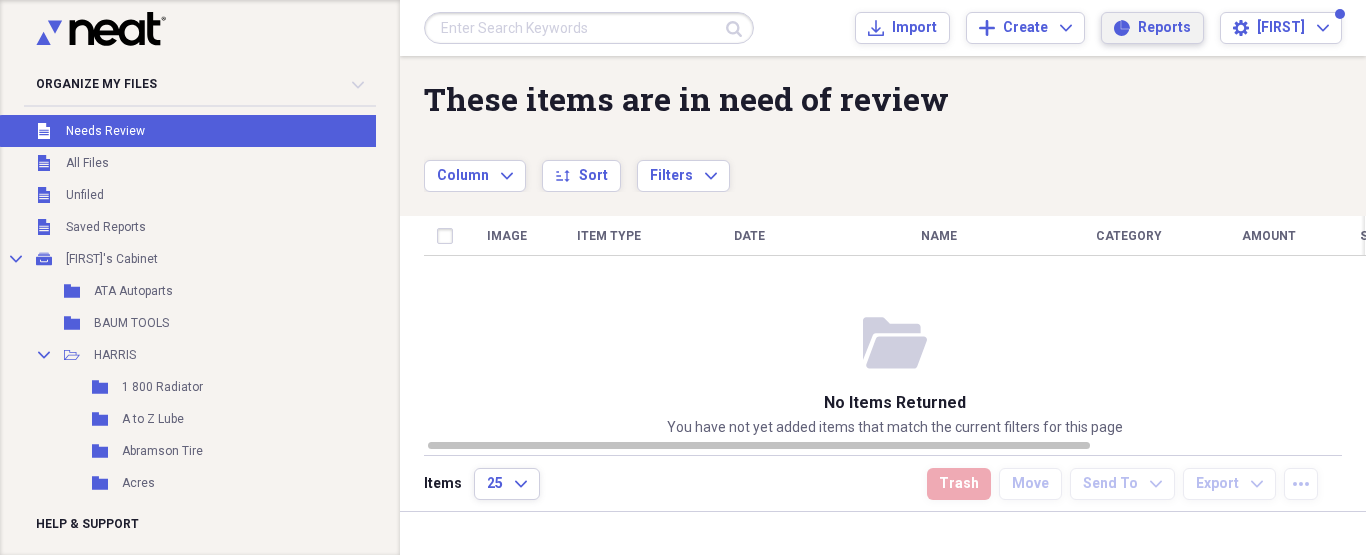 click on "Reports" at bounding box center [1164, 28] 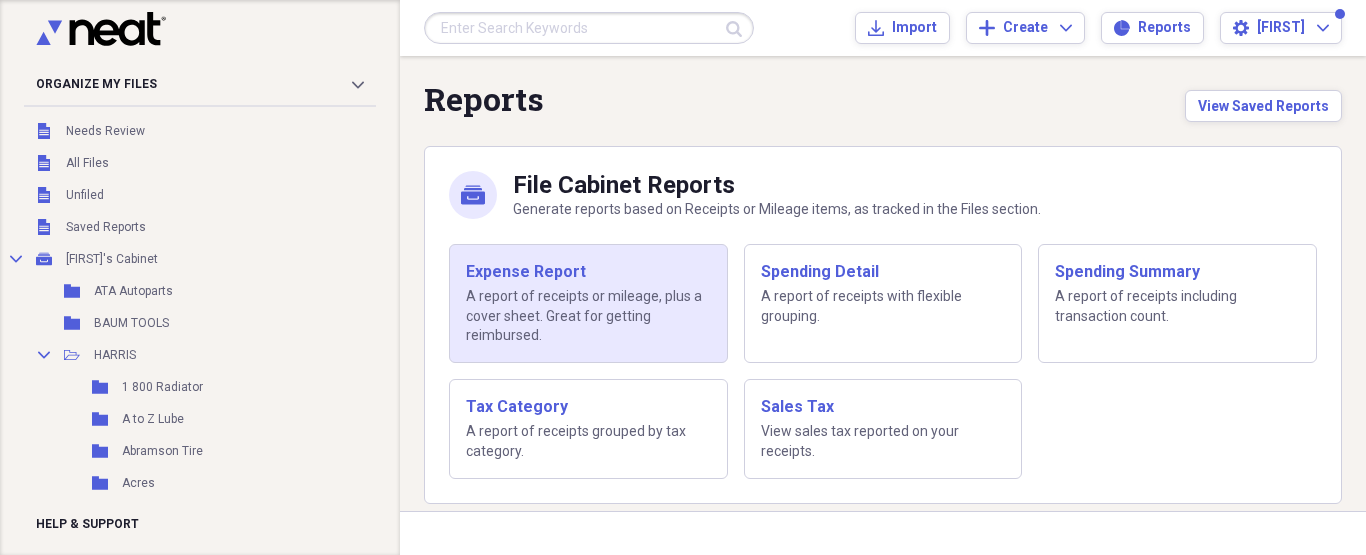 click on "Expense Report" at bounding box center (588, 272) 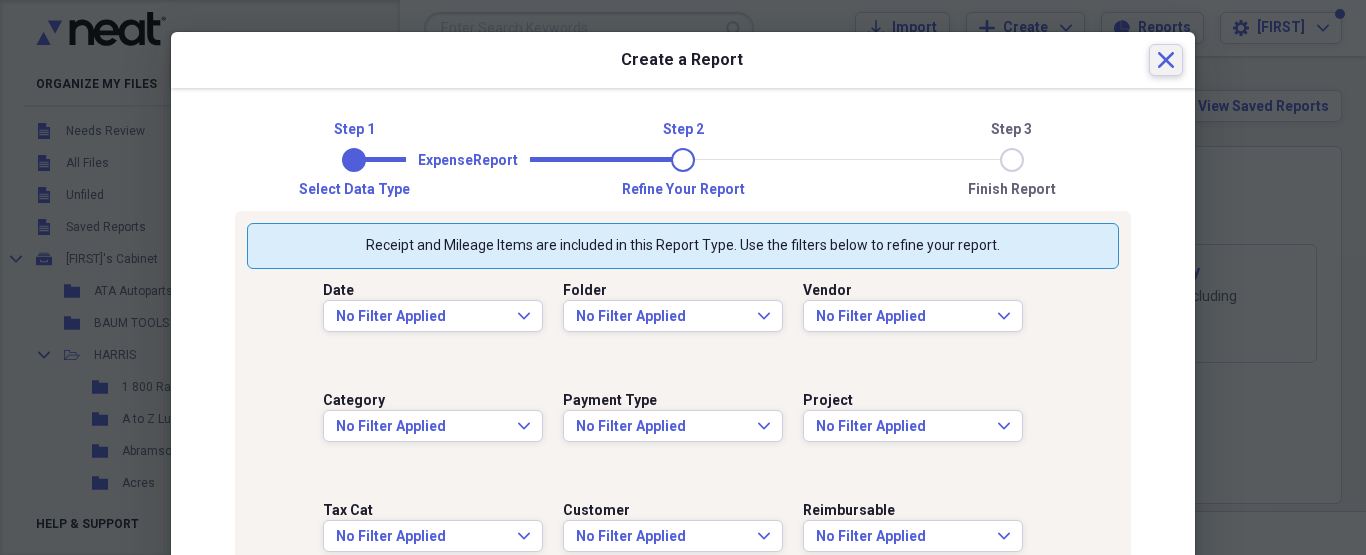 click on "Close" at bounding box center [1166, 60] 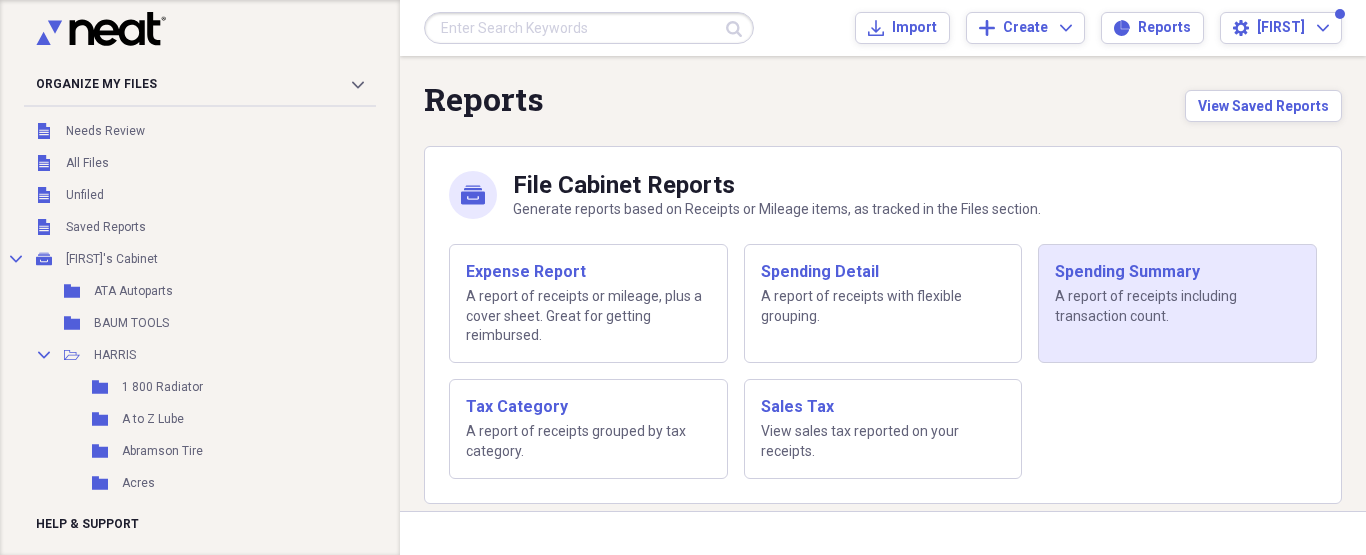 click on "A report of receipts including transaction count." at bounding box center [1177, 306] 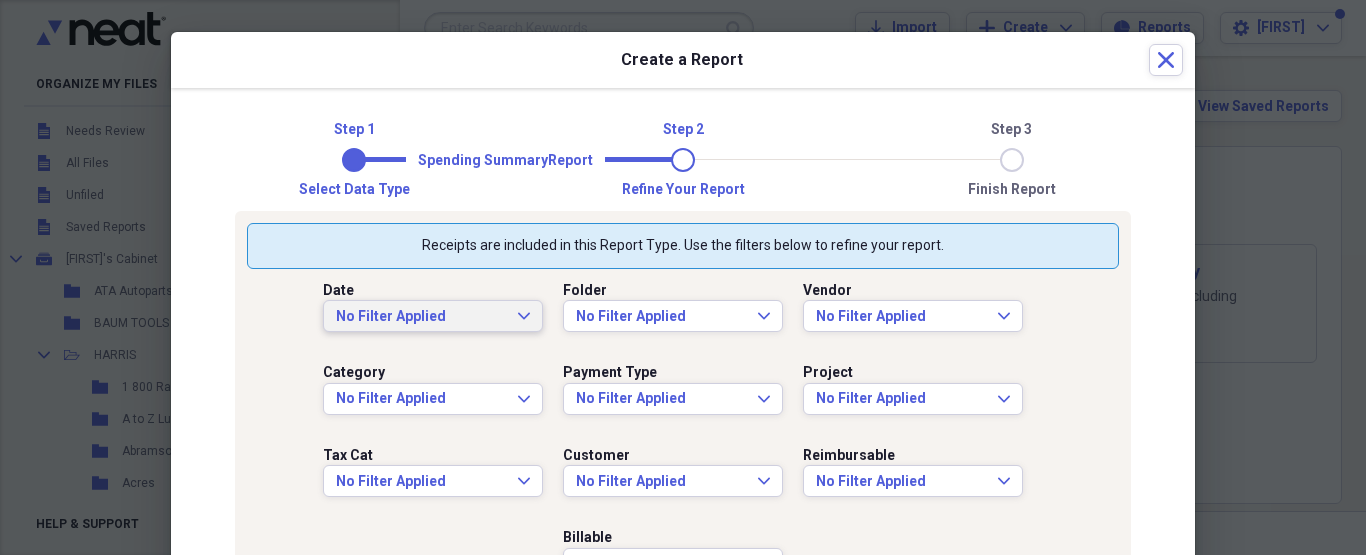 click on "No Filter Applied" at bounding box center (421, 317) 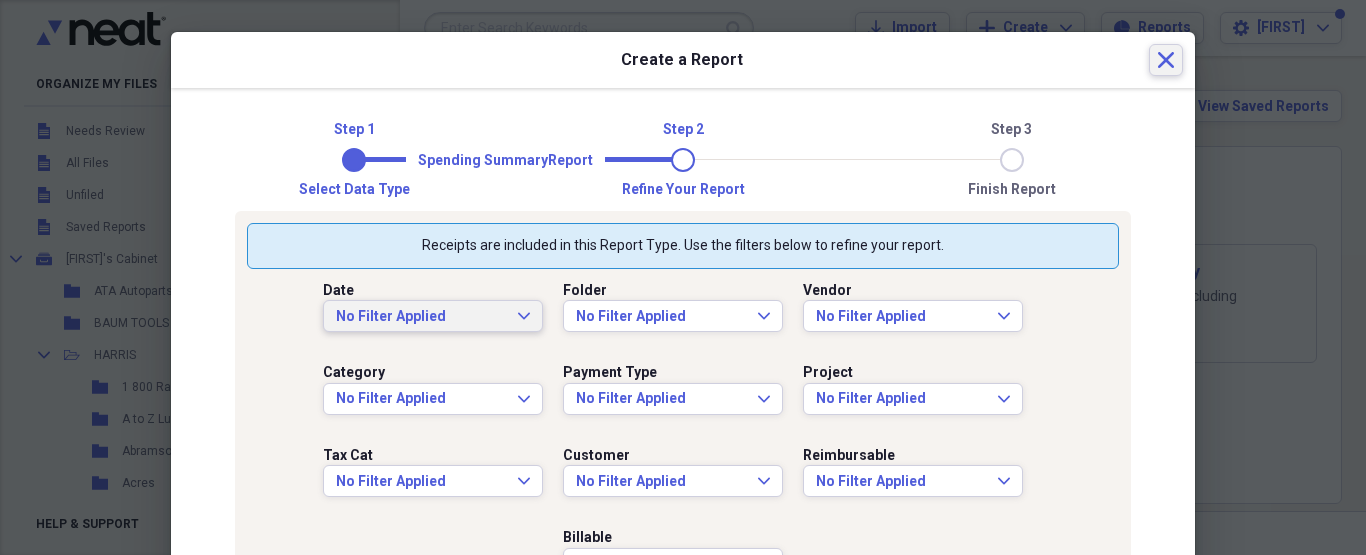 click on "Close" 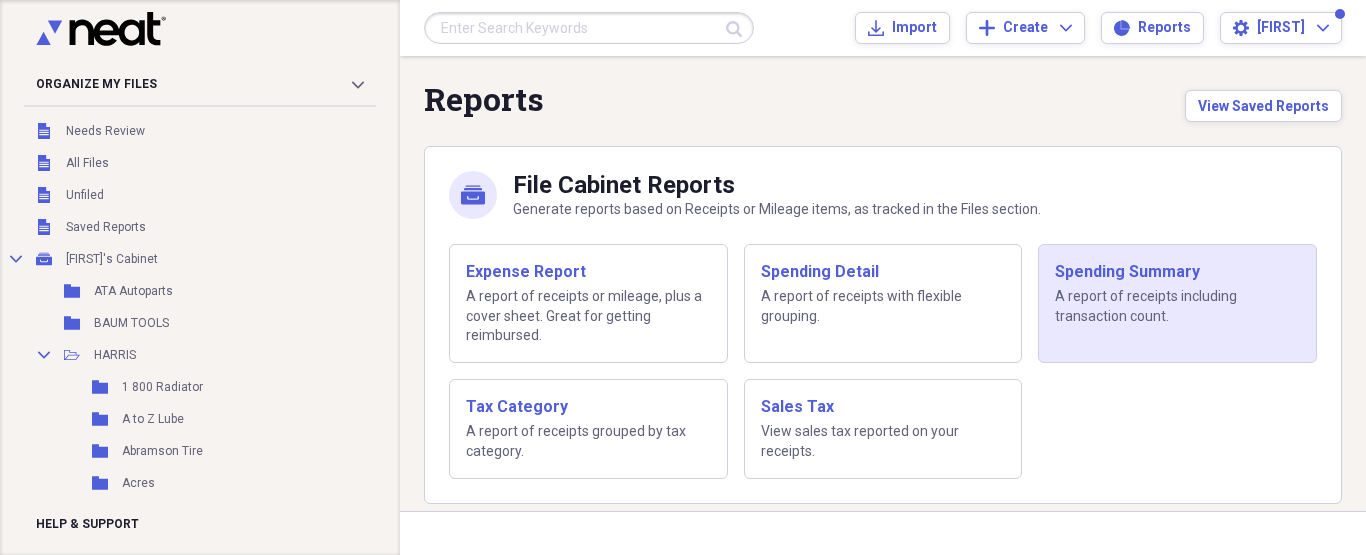 click on "A report of receipts including transaction count." at bounding box center (1177, 306) 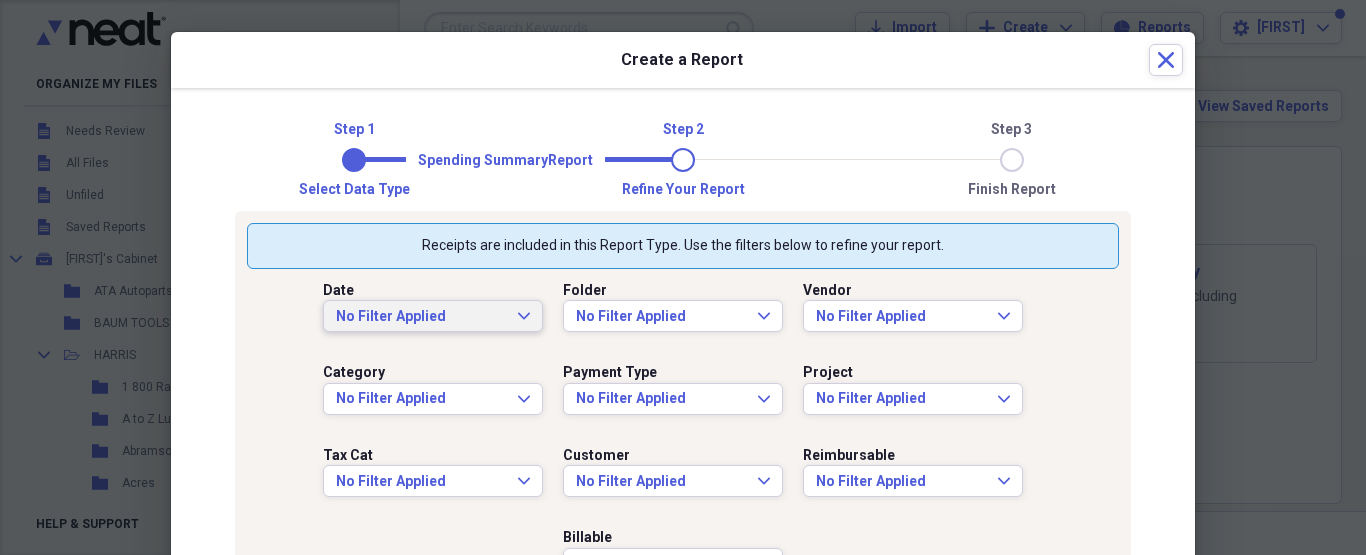 click on "No Filter Applied" at bounding box center [421, 317] 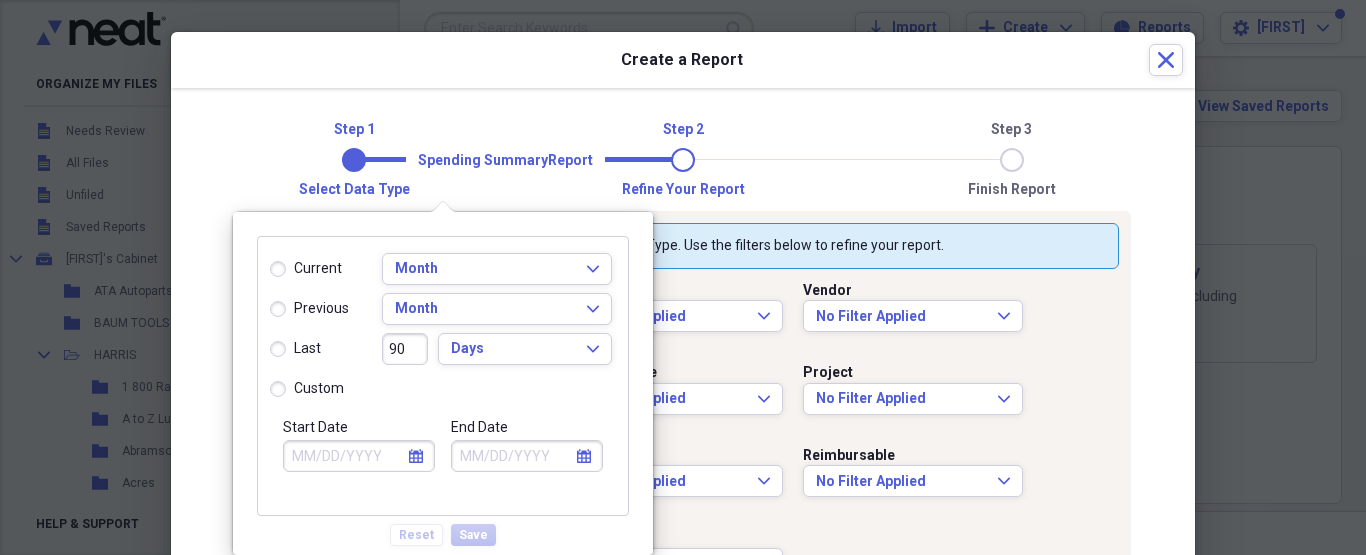 click on "previous" at bounding box center [309, 309] 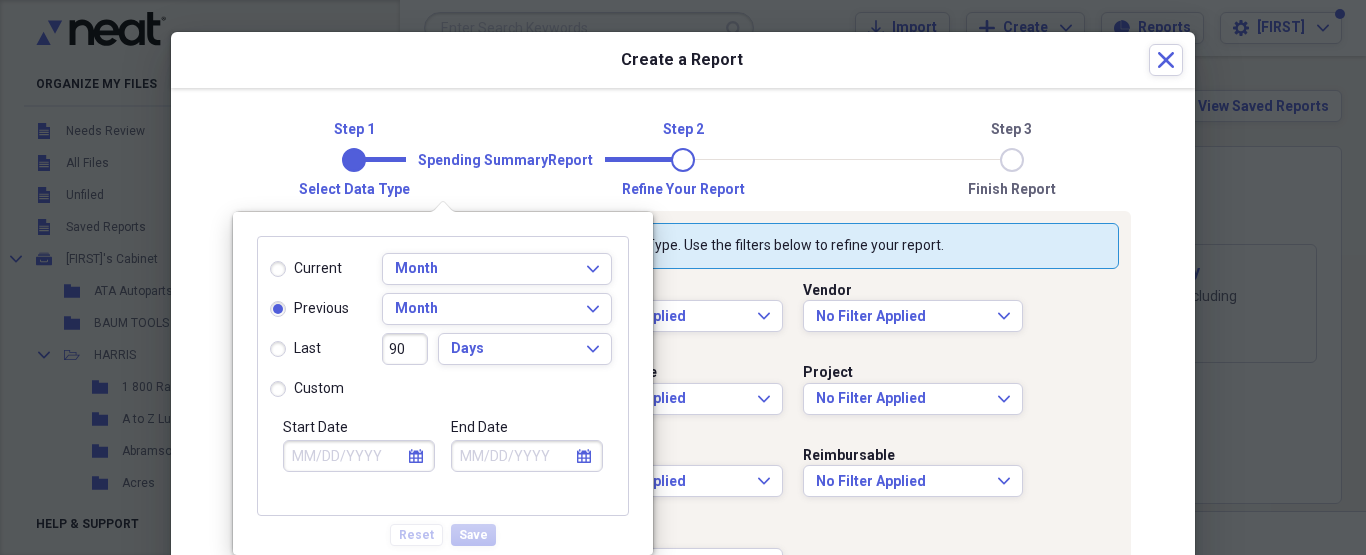 type on "07/01/2025" 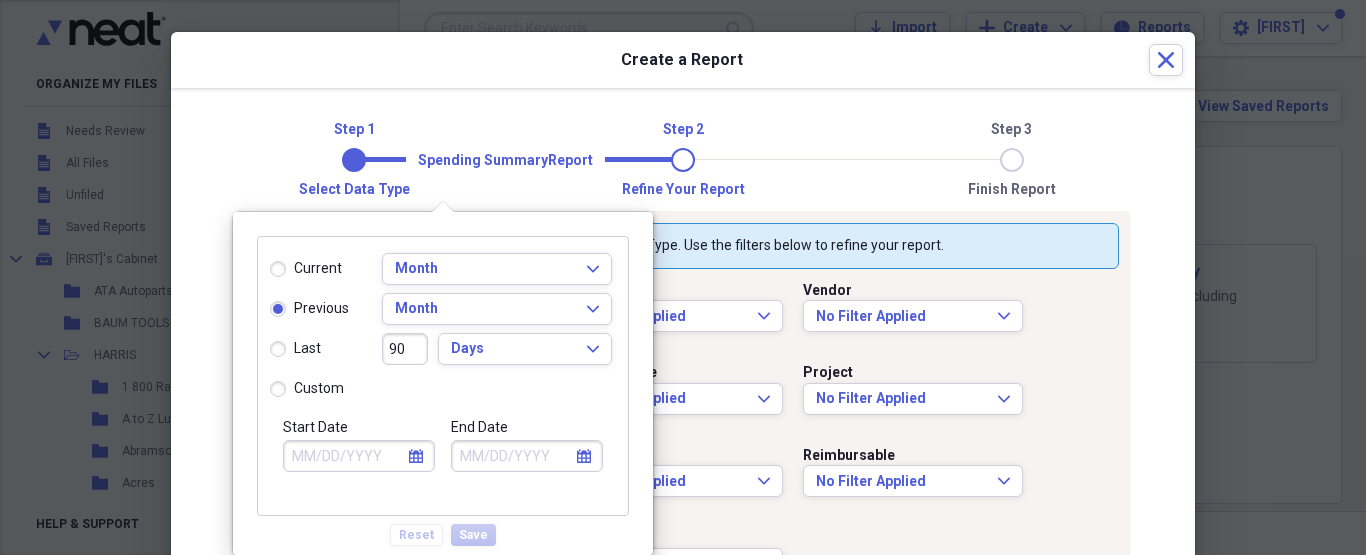 type on "07/31/2025" 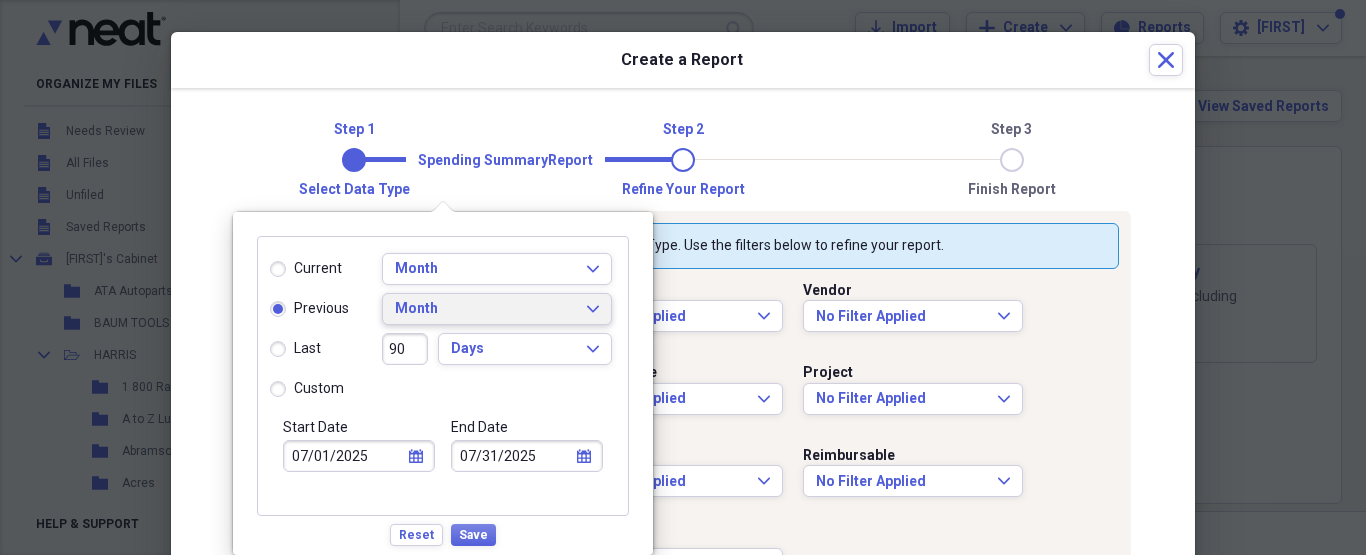 click on "Month" at bounding box center [485, 309] 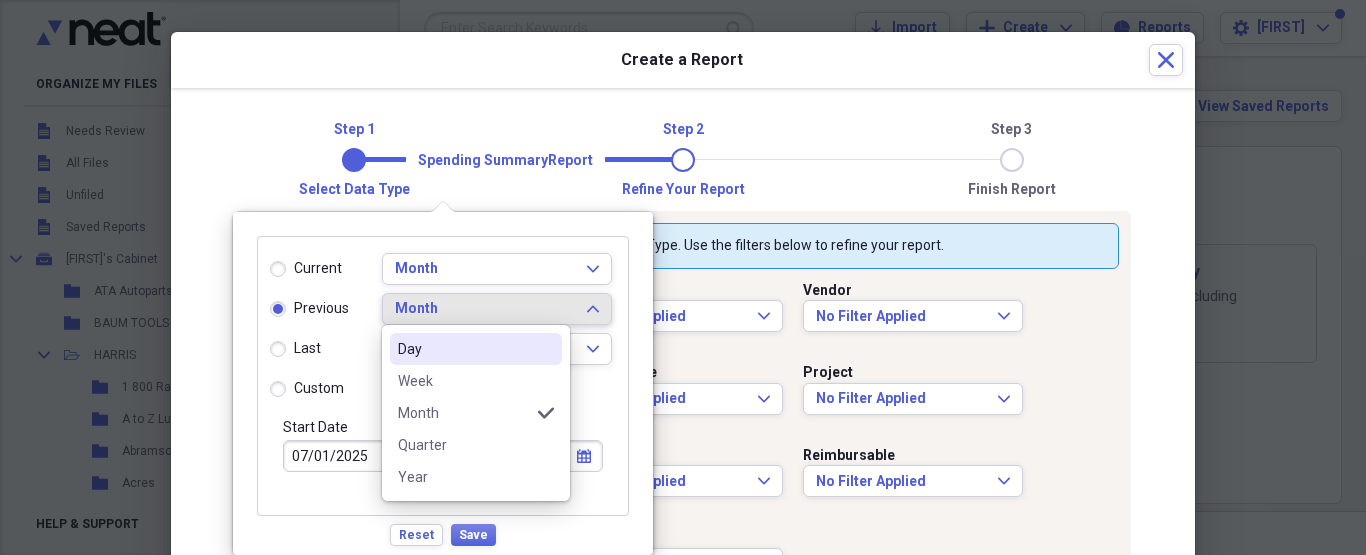click on "Month" at bounding box center [485, 309] 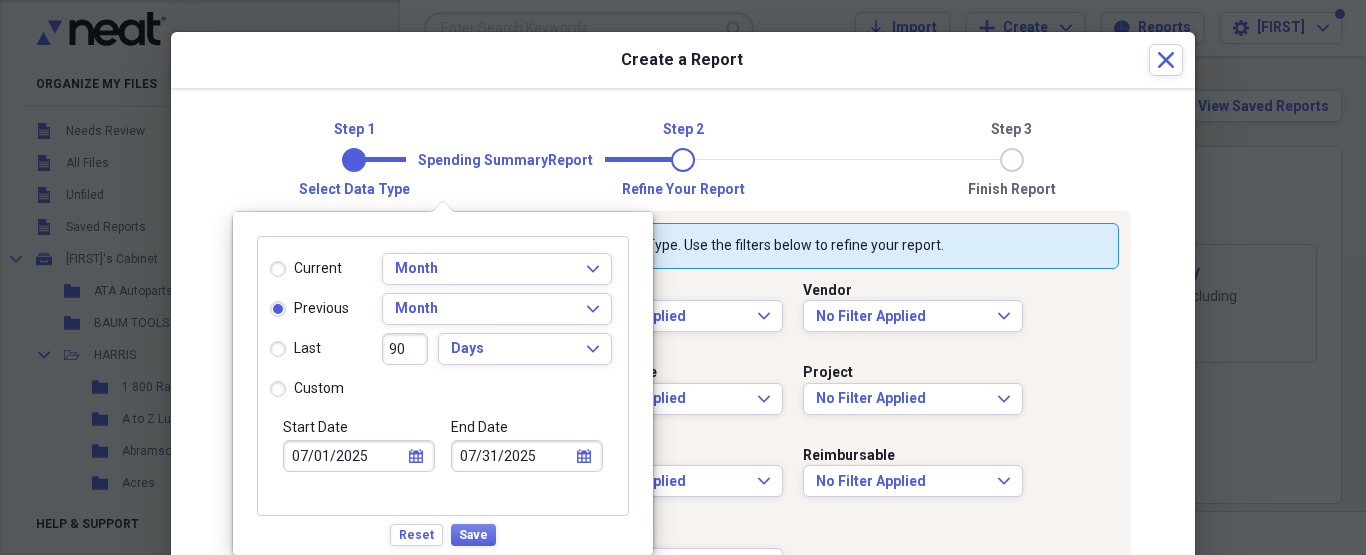 click on "custom" at bounding box center [307, 389] 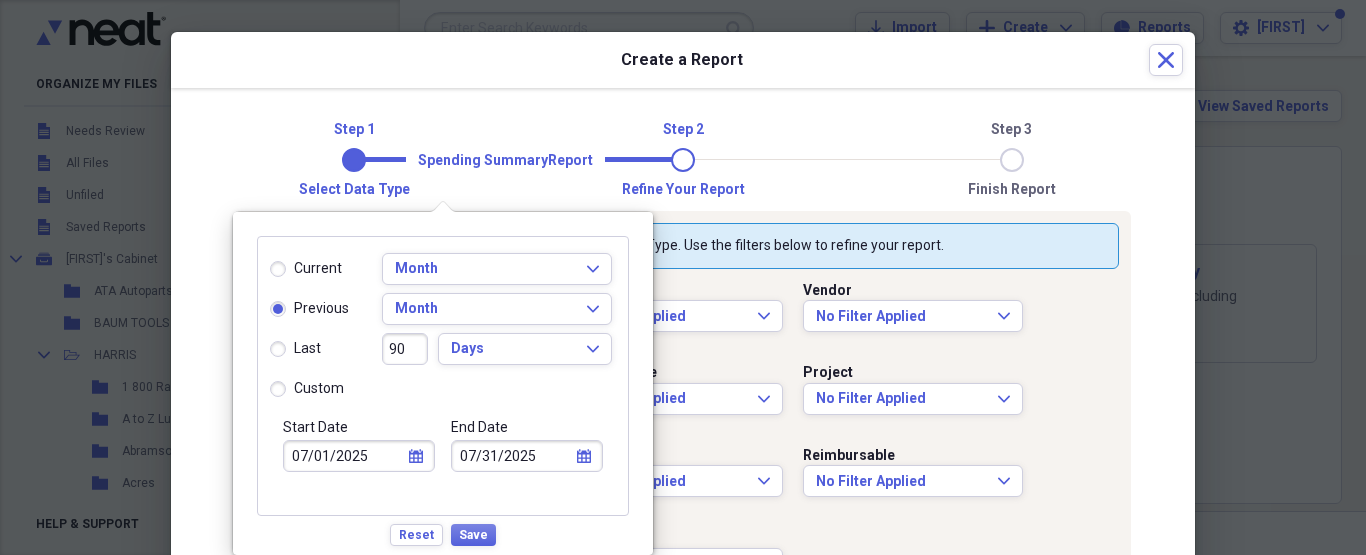 radio on "true" 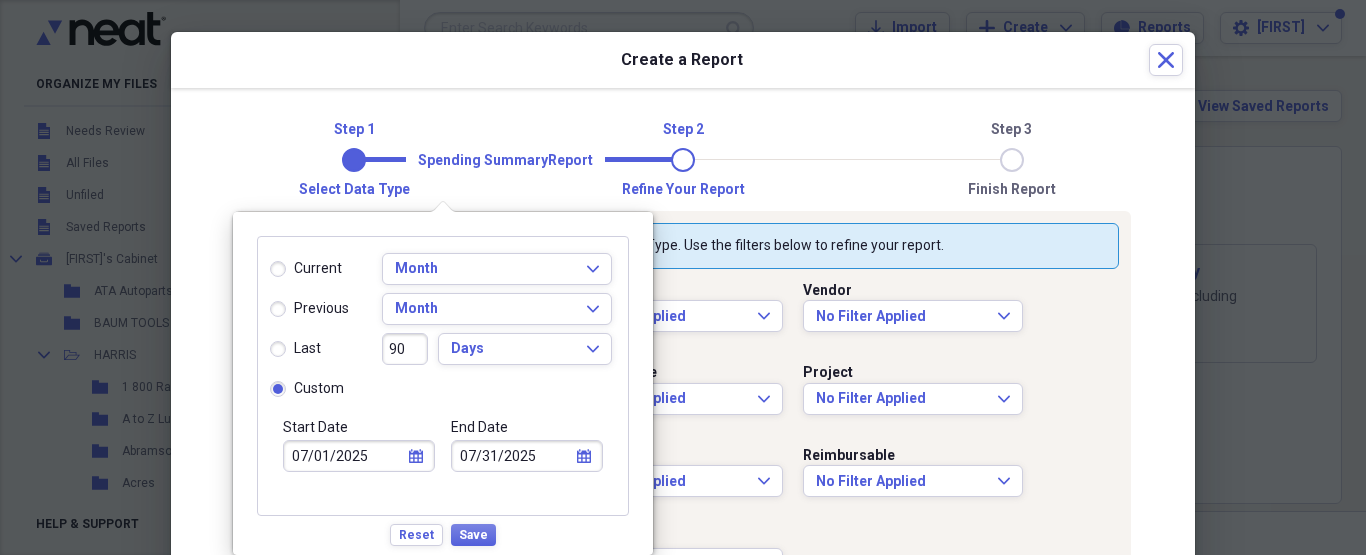 type 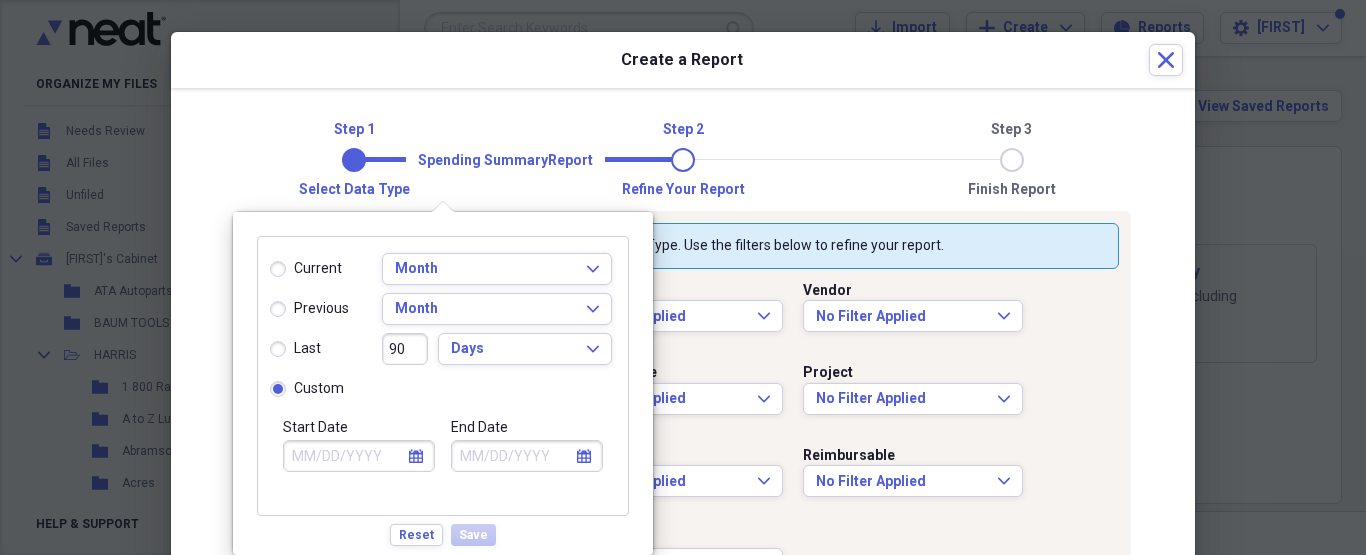 click on "calendar Calendar" at bounding box center (416, 456) 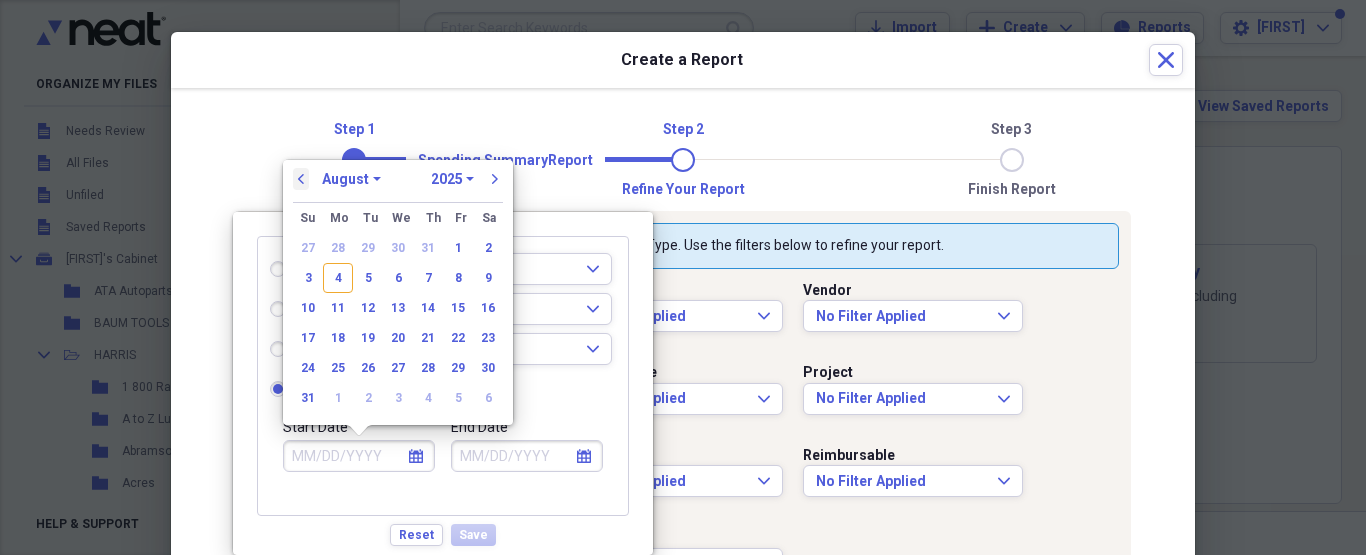 click on "previous" at bounding box center (301, 179) 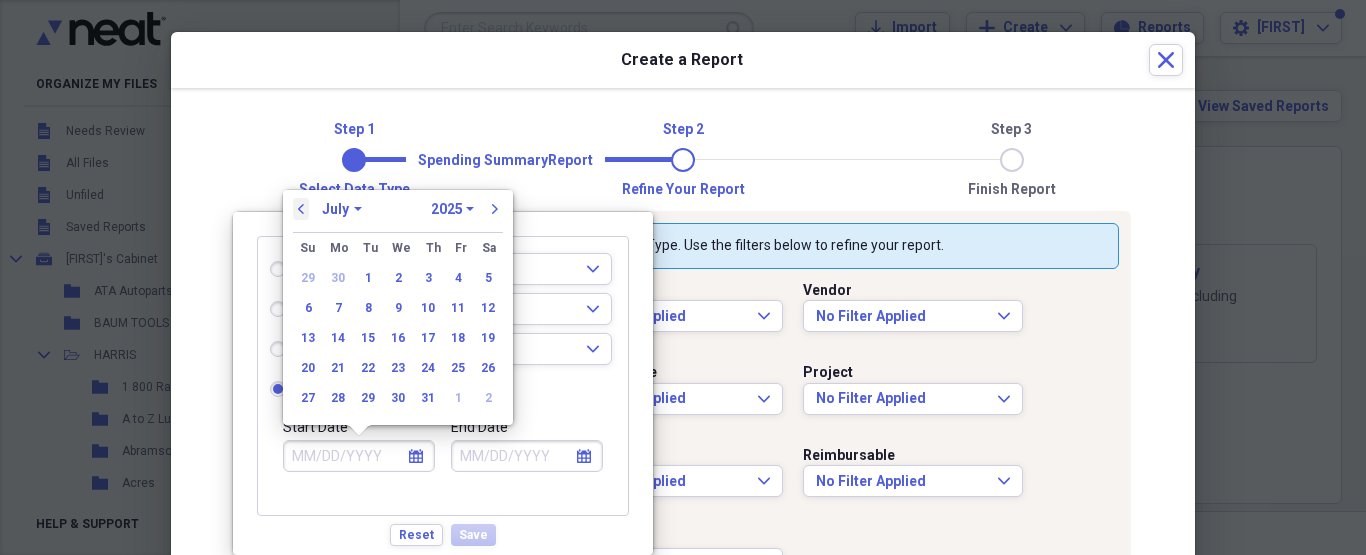 click on "Step 1 Step 2 Step 3 Select data type Refine your report Finish report Spending Summary  Report" at bounding box center (683, 159) 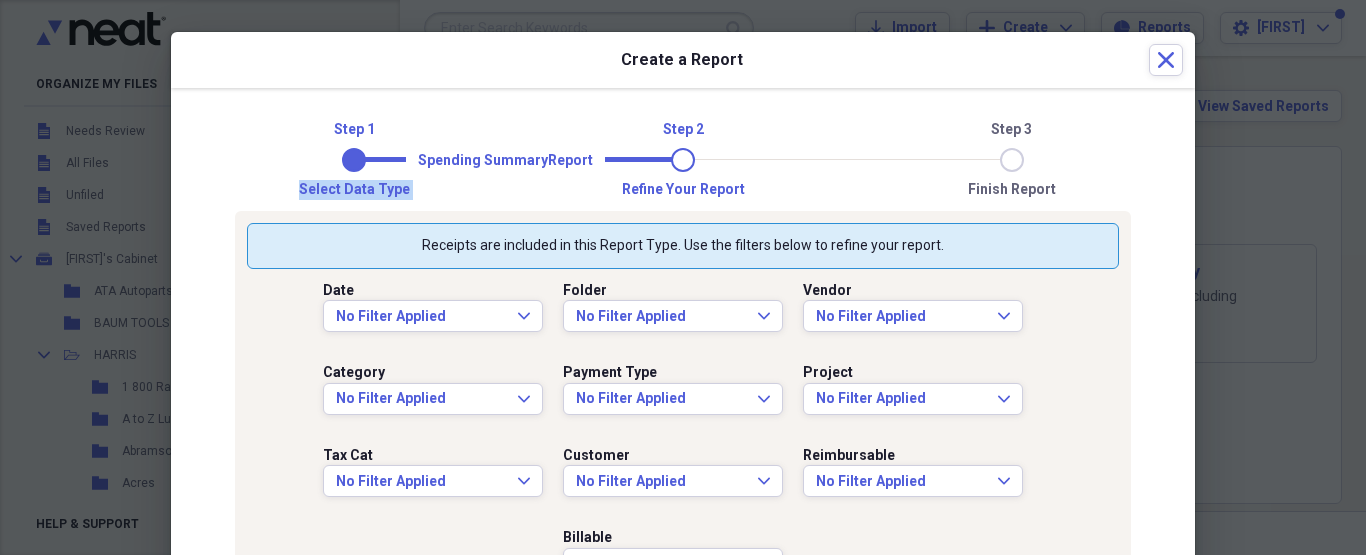 click on "Step 1 Step 2 Step 3 Select data type Refine your report Finish report Spending Summary  Report" at bounding box center (683, 159) 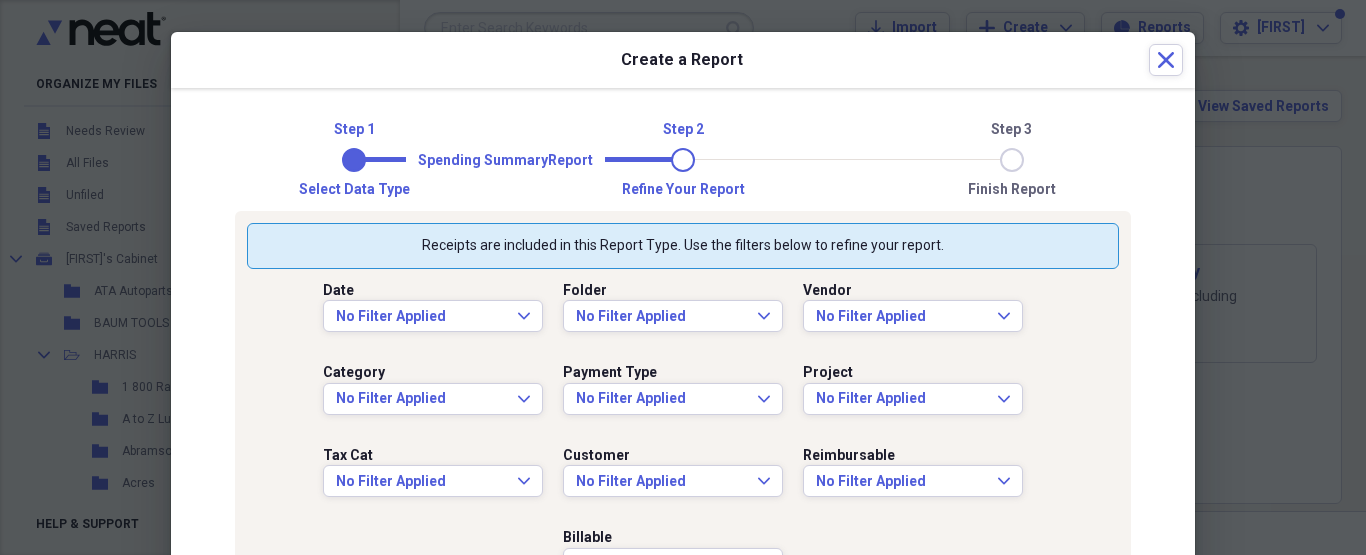 click on "Spending Summary  Report" at bounding box center [505, 161] 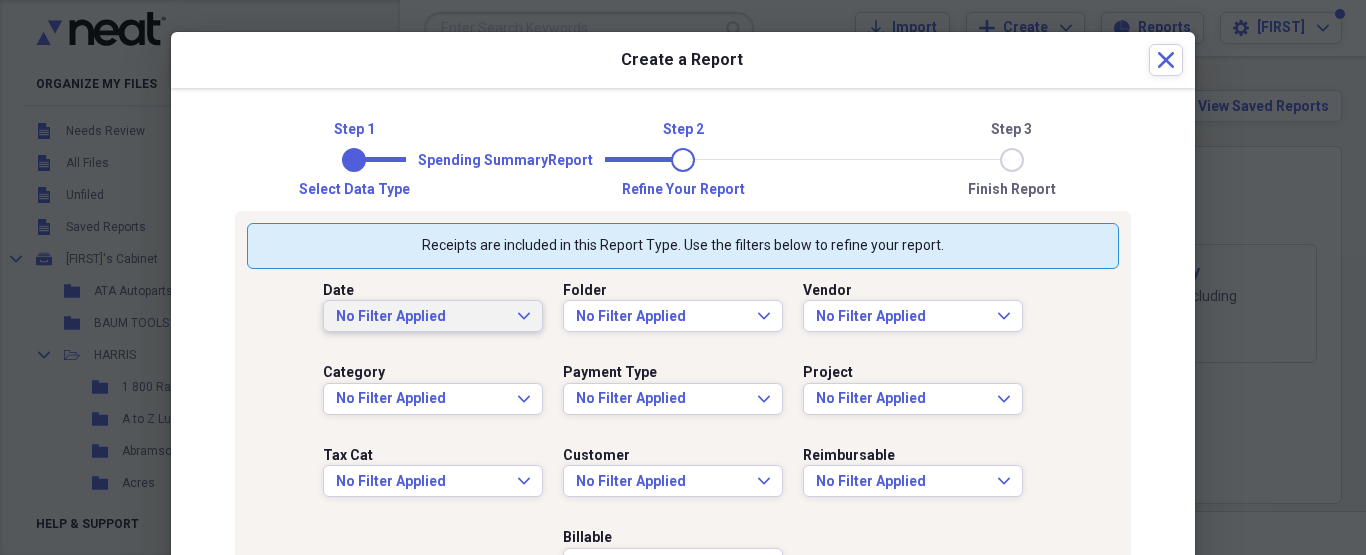 click on "No Filter Applied" at bounding box center (421, 317) 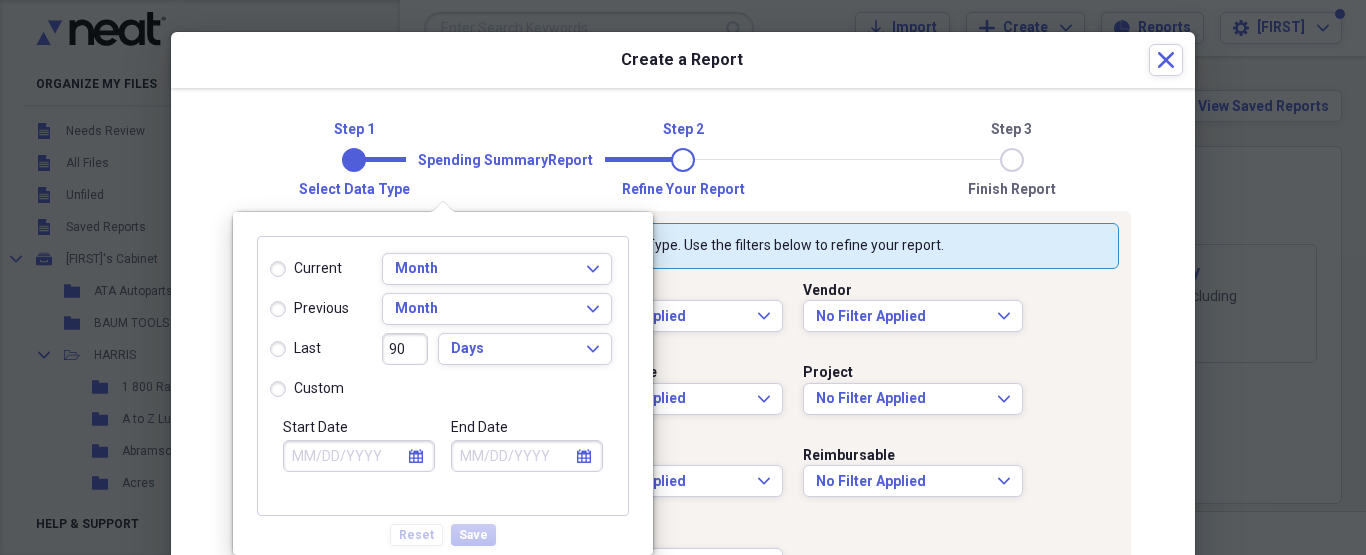 click on "calendar" 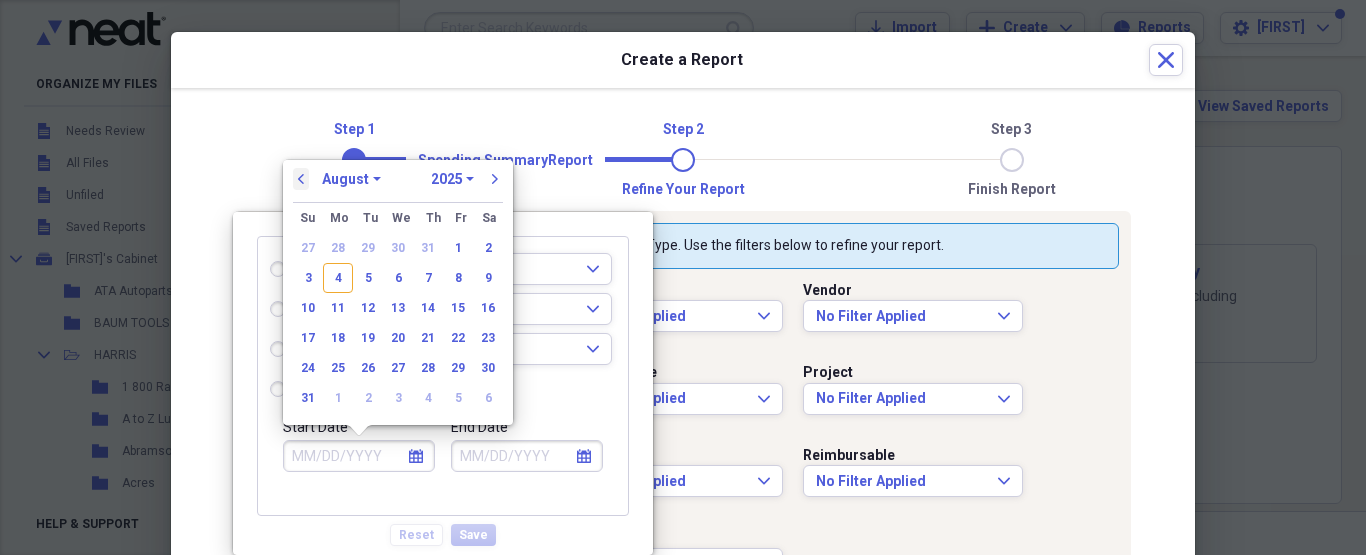 click on "previous" at bounding box center (301, 179) 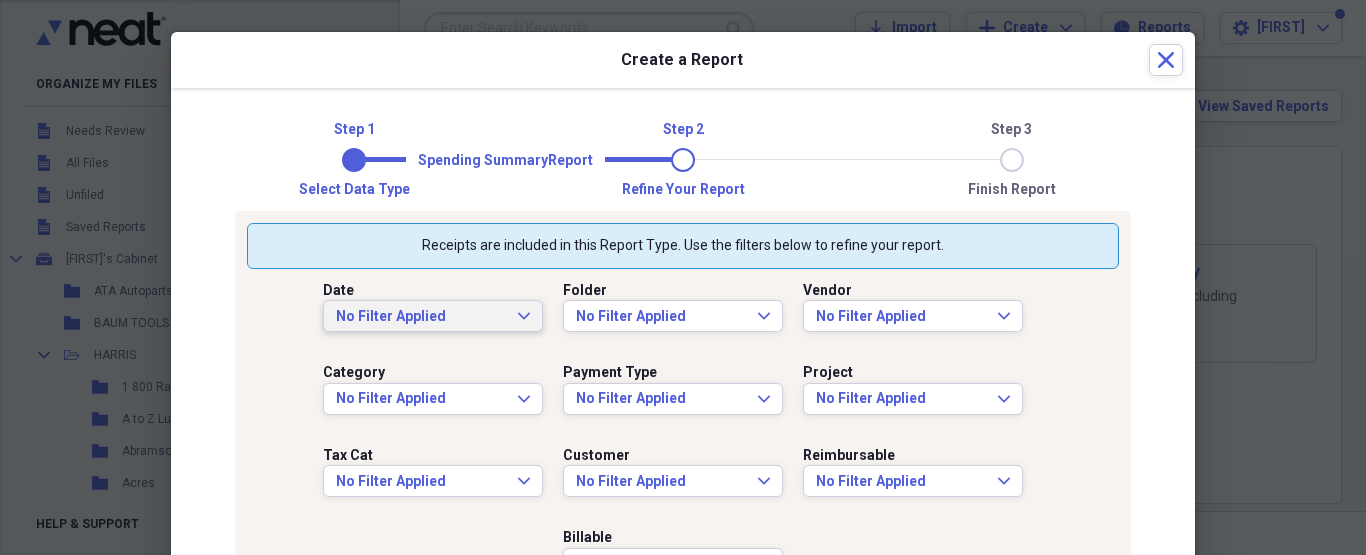 click on "Select data type" at bounding box center (354, 190) 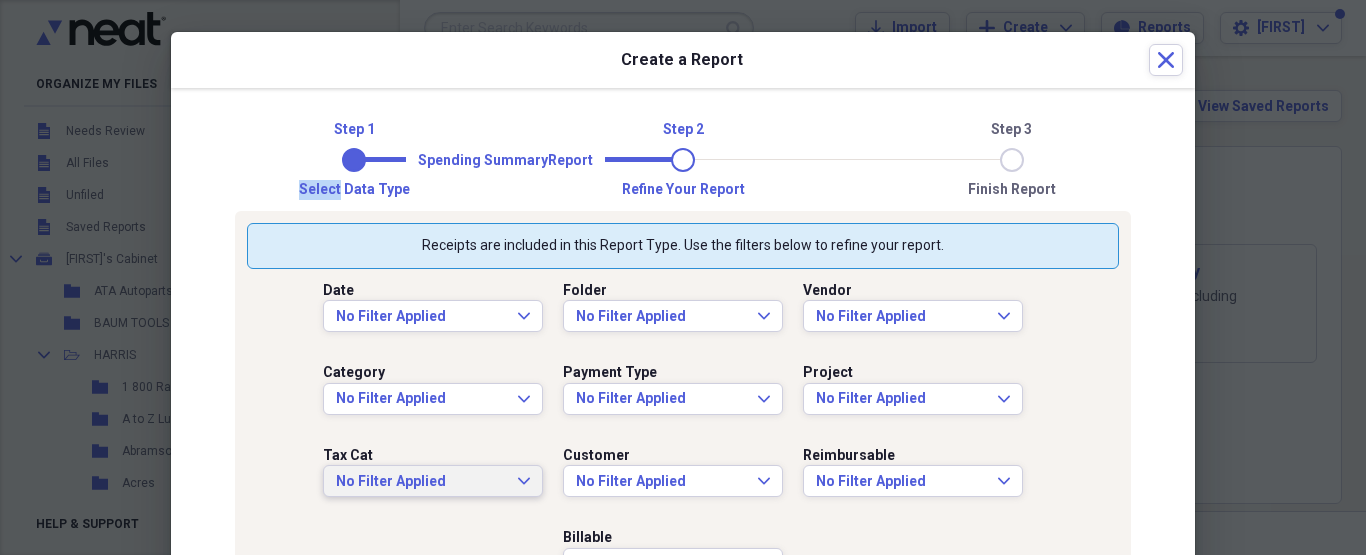 click on "No Filter Applied" at bounding box center [421, 482] 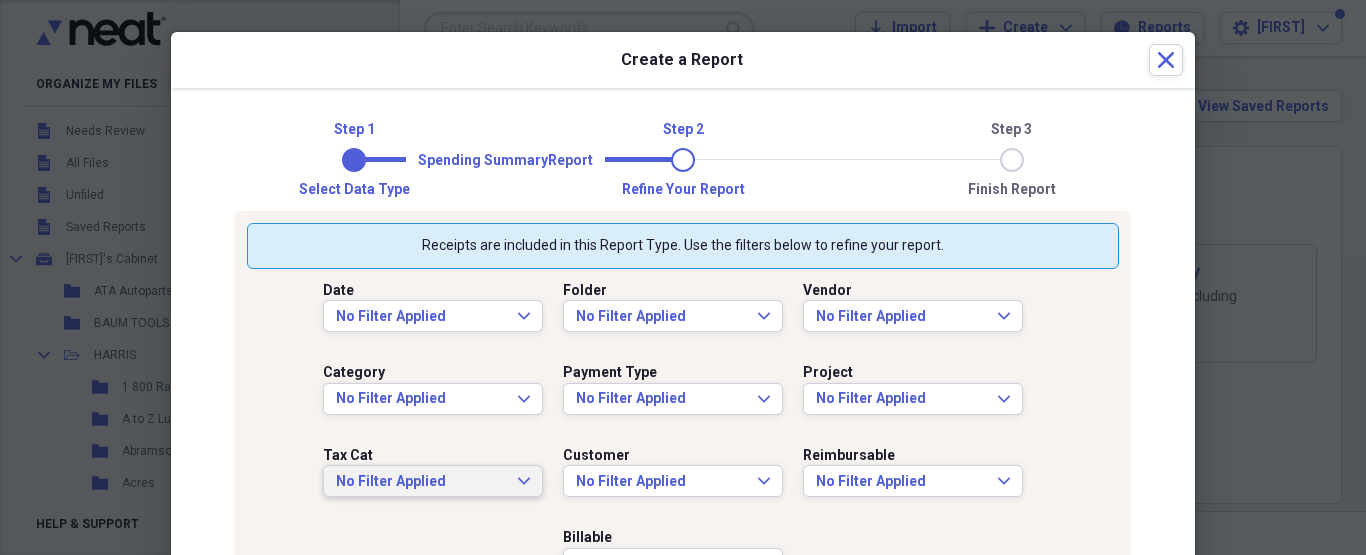 click on "Spending Summary  Report" at bounding box center (683, 159) 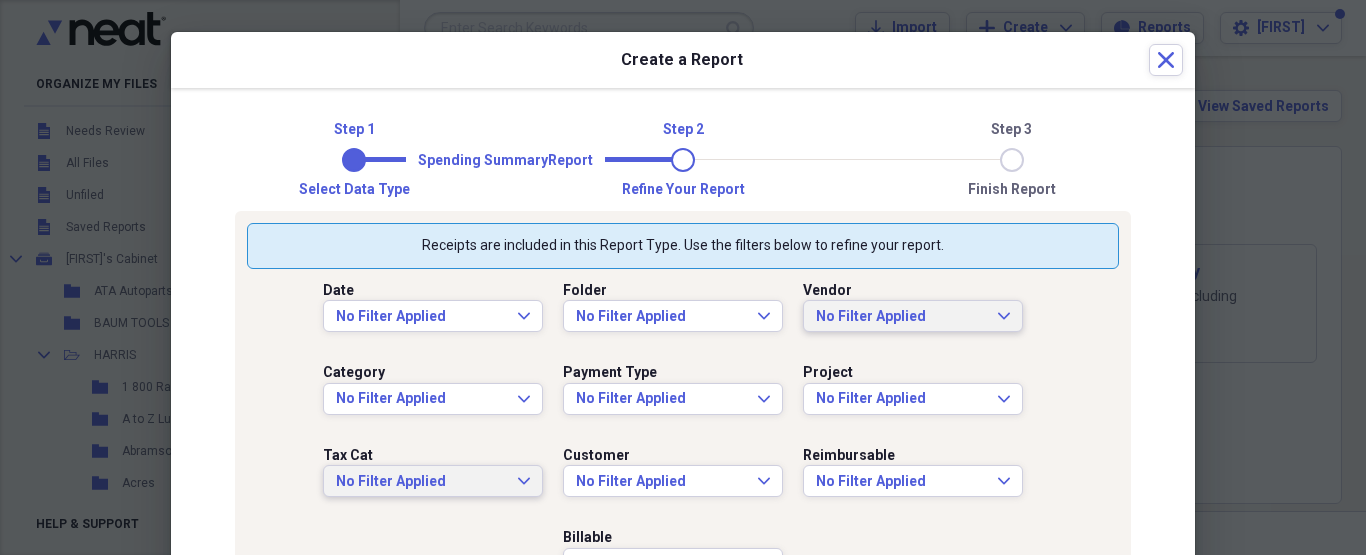 type 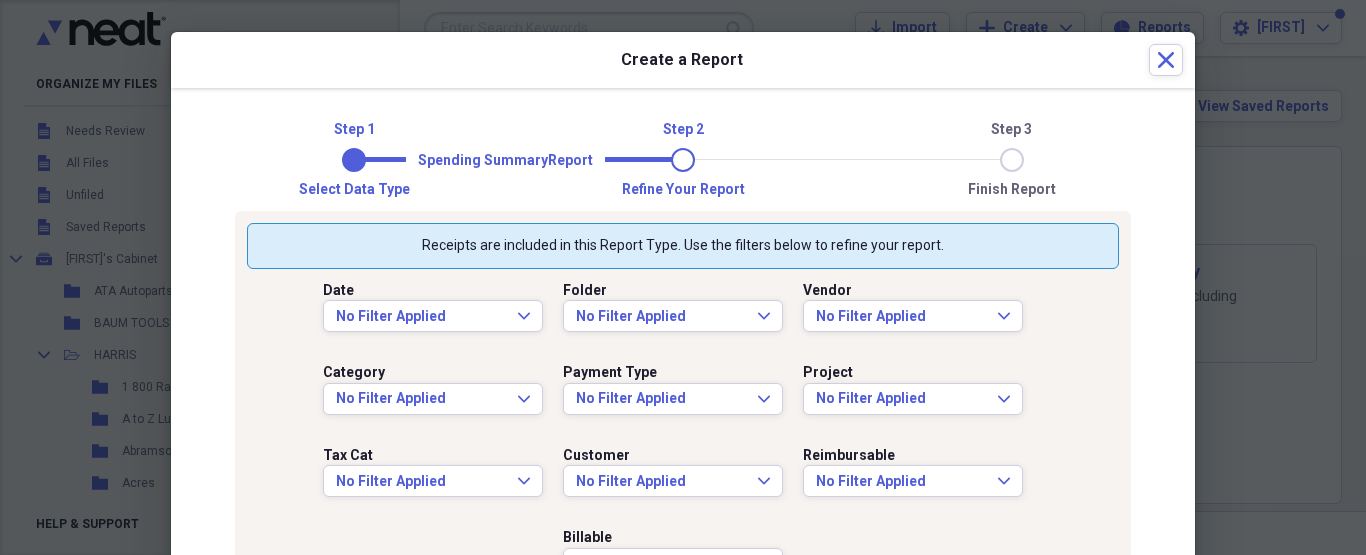 click on "Date No Filter Applied Expand Folder No Filter Applied Expand Vendor No Filter Applied Expand Category No Filter Applied Expand Payment Type No Filter Applied Expand Project No Filter Applied Expand Tax Cat No Filter Applied Expand Customer No Filter Applied Expand Reimbursable No Filter Applied Expand Billable No Filter Applied Expand" at bounding box center [683, 434] 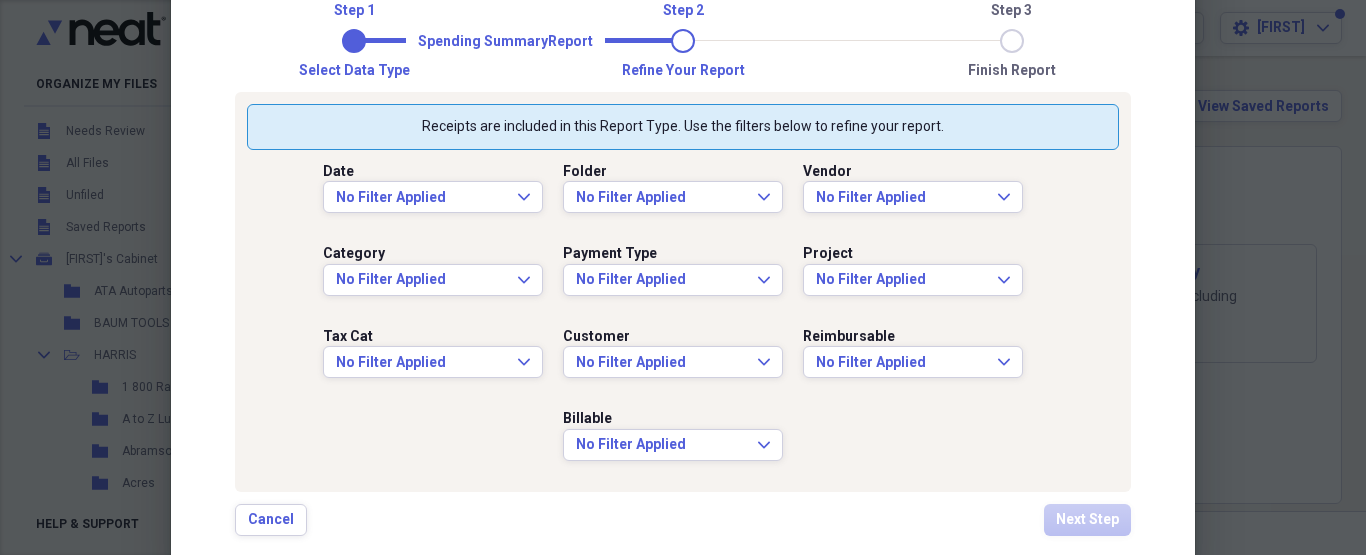 scroll, scrollTop: 120, scrollLeft: 0, axis: vertical 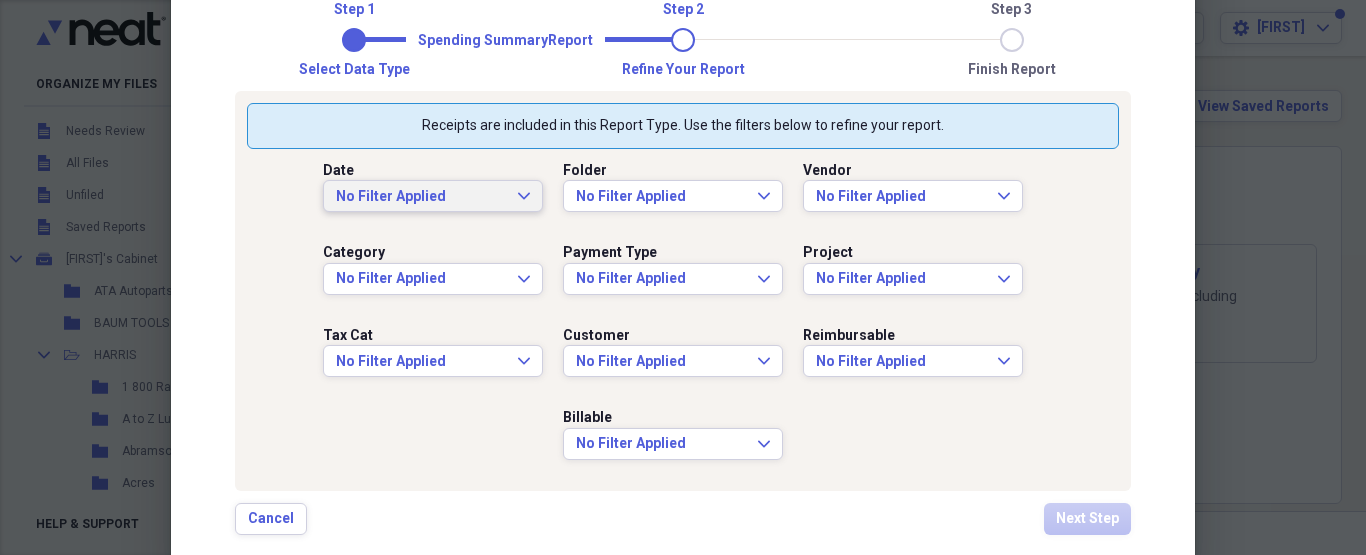 click on "No Filter Applied Expand" at bounding box center (433, 197) 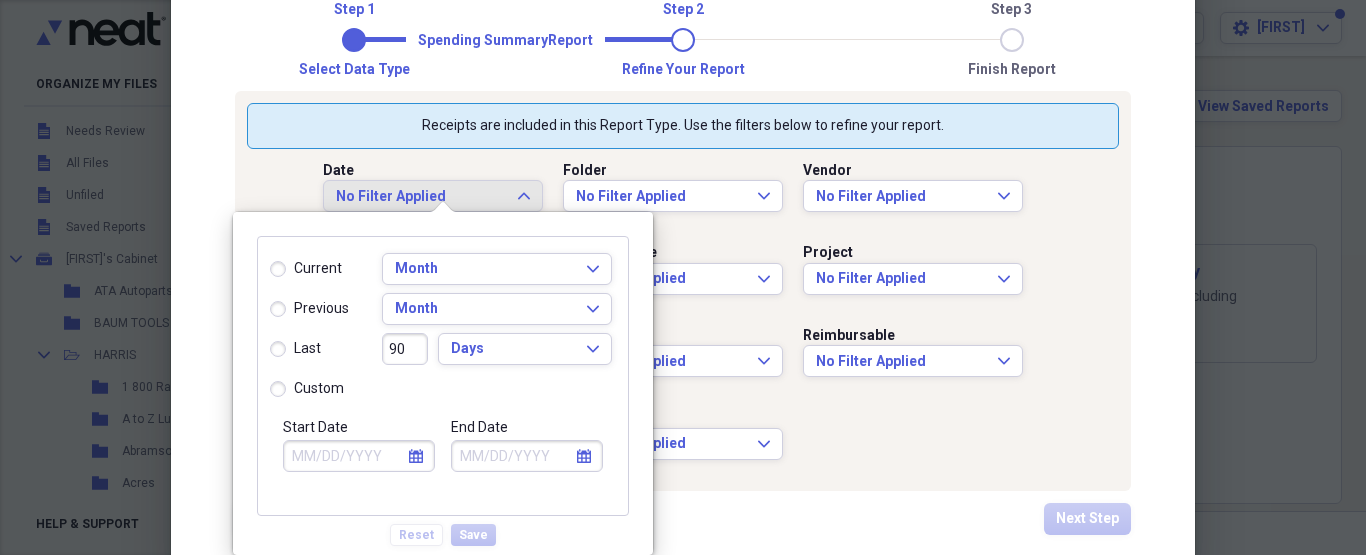 click on "custom" at bounding box center [307, 389] 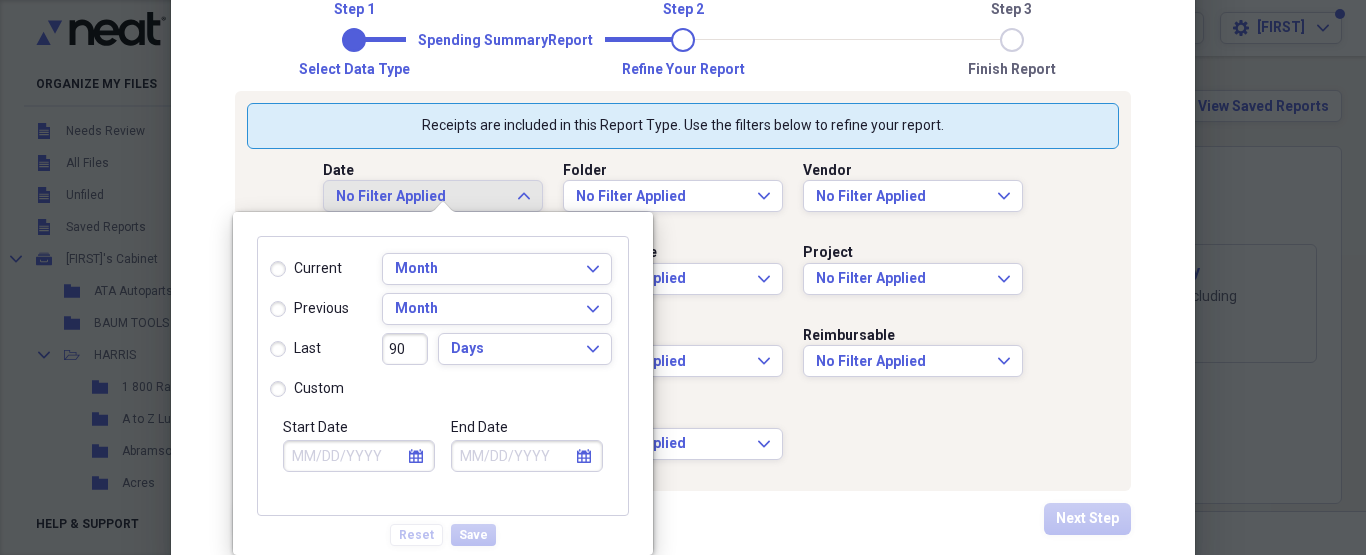 click on "custom" at bounding box center [270, 389] 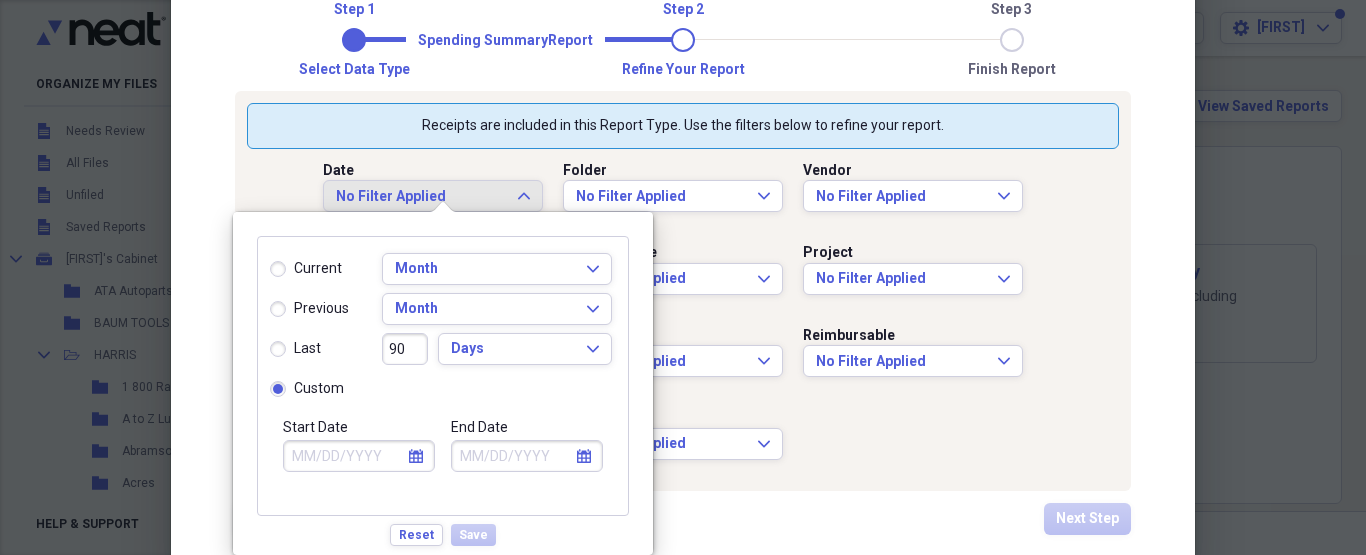 click 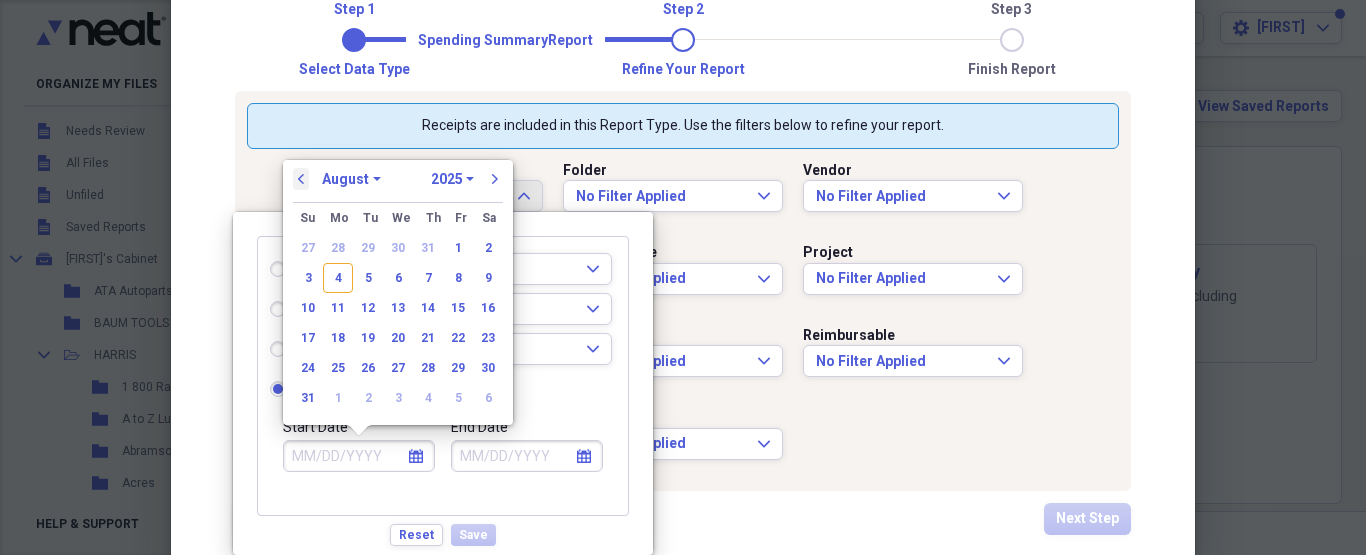 click on "previous" at bounding box center [301, 179] 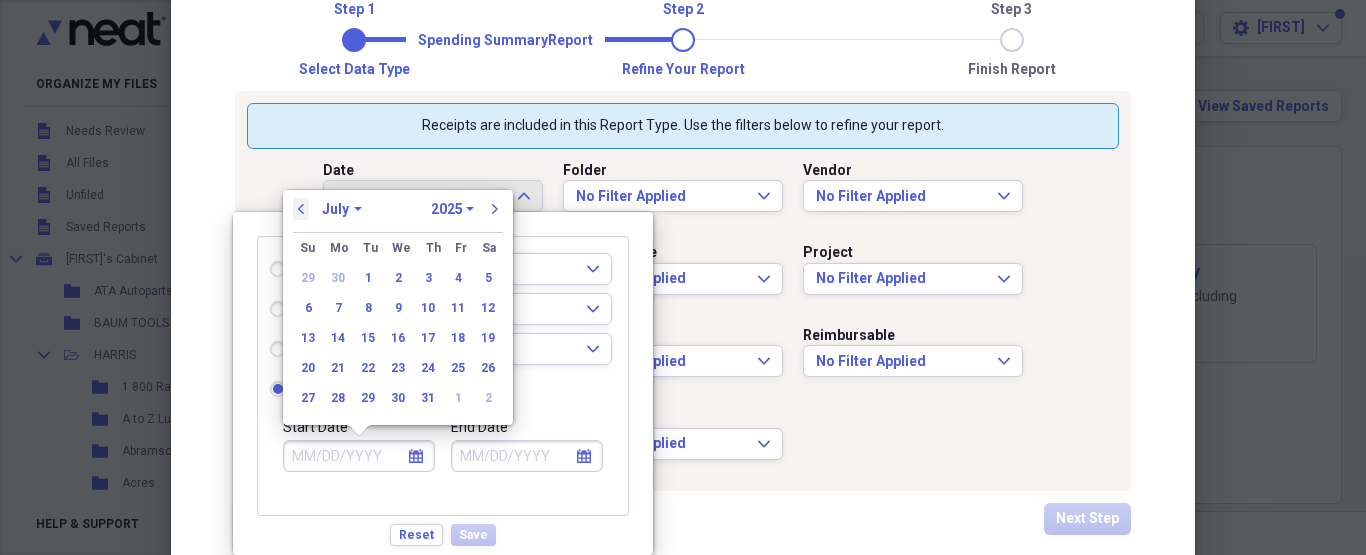 click on "previous" at bounding box center [301, 209] 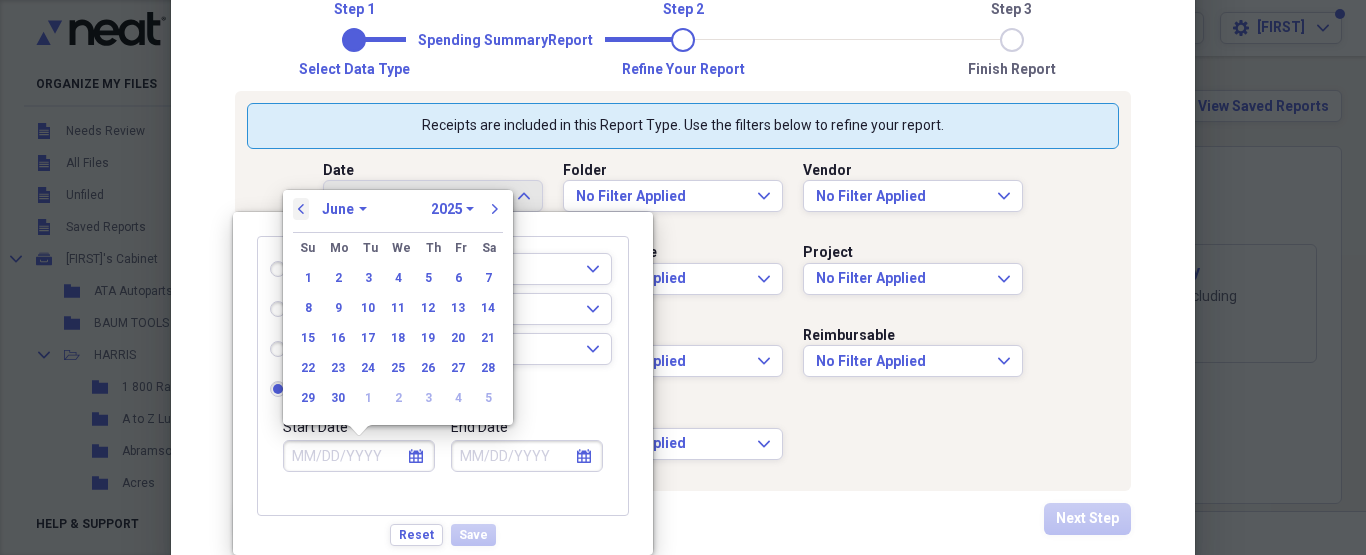 click on "previous" at bounding box center [301, 209] 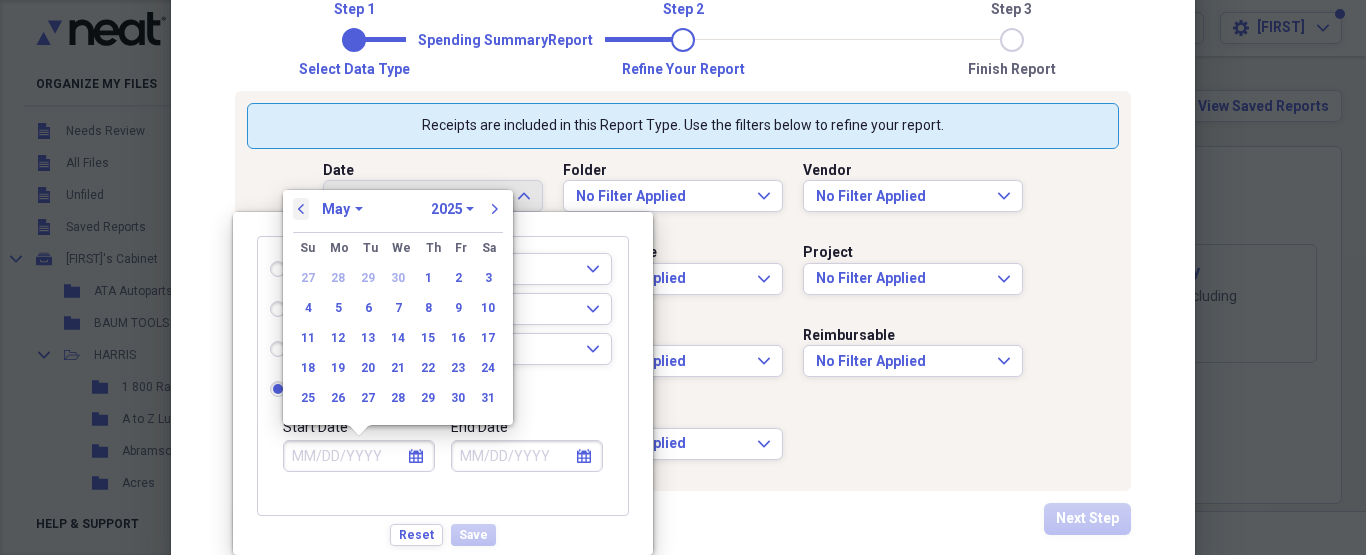 click on "previous" at bounding box center (301, 209) 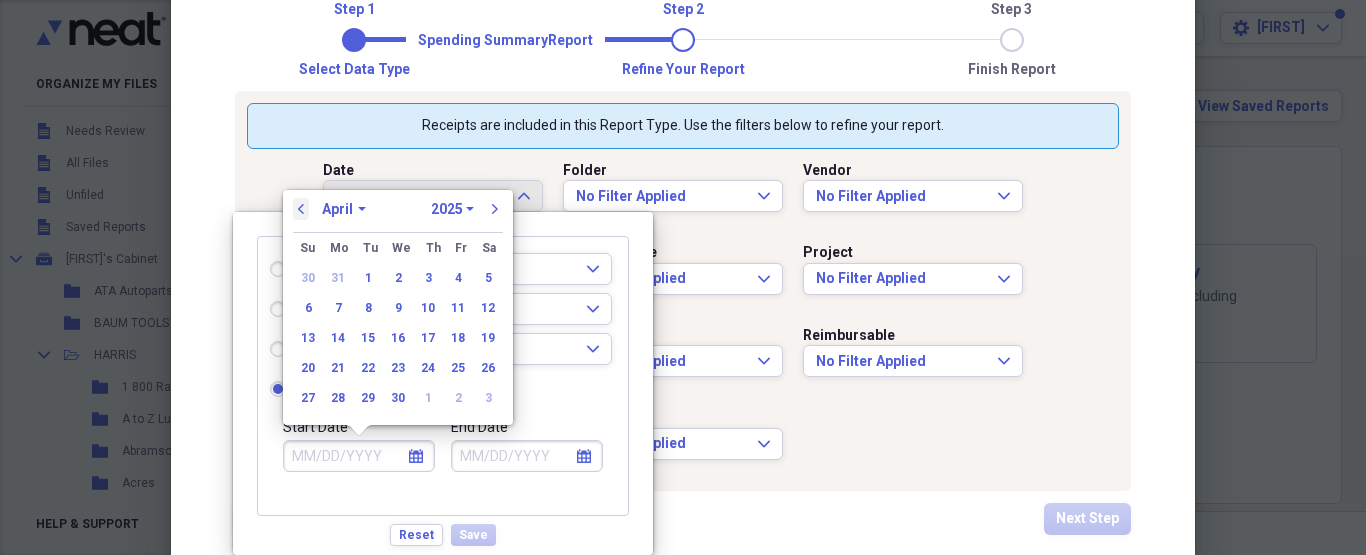 click on "previous" at bounding box center [301, 209] 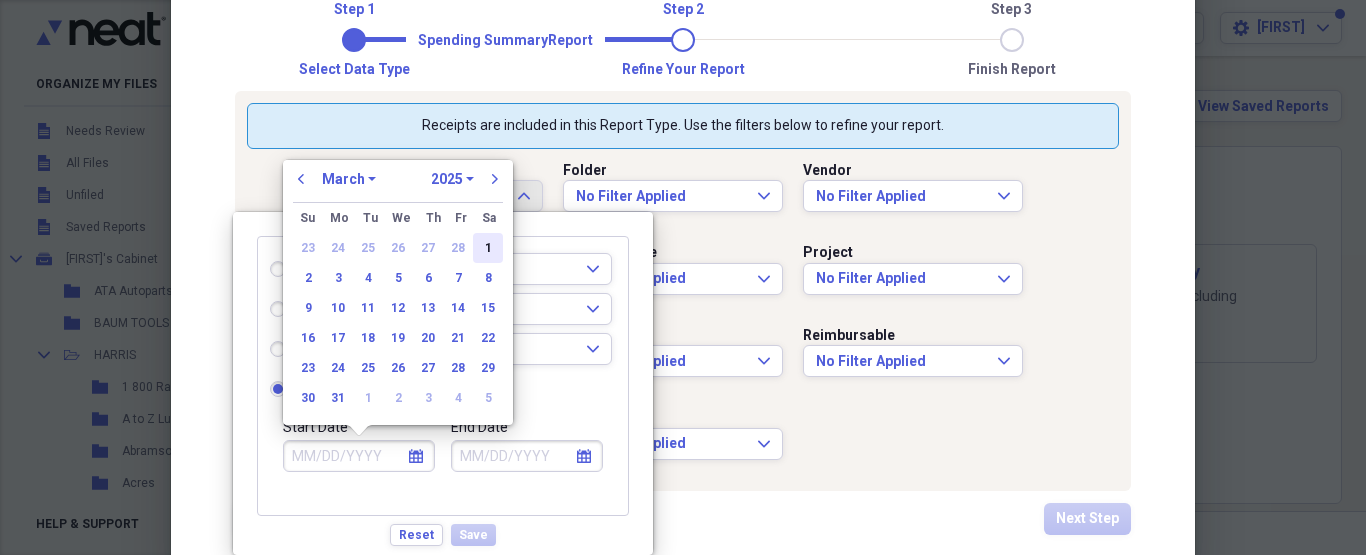 click on "1" at bounding box center (488, 248) 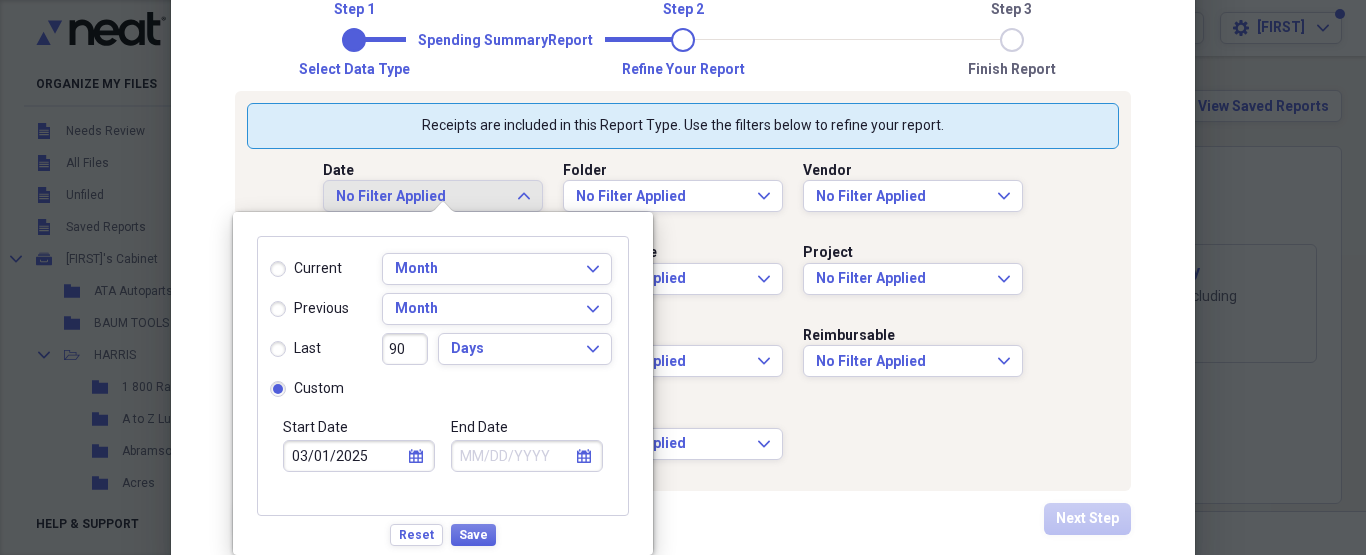 click on "calendar Calendar" at bounding box center [584, 456] 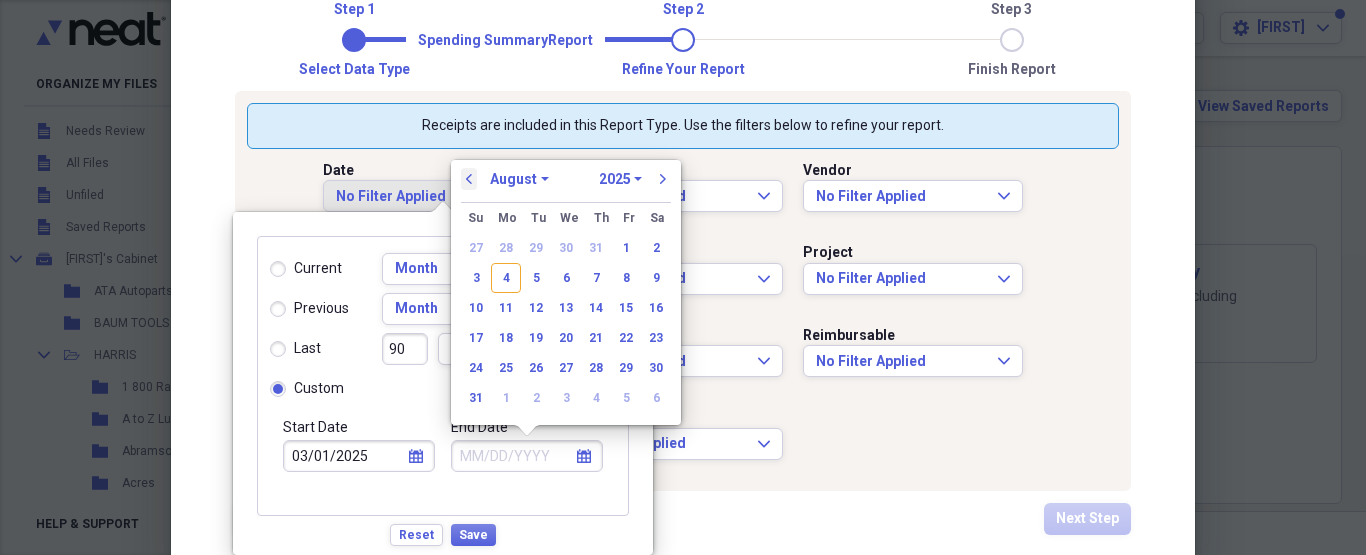 click on "previous" at bounding box center [469, 179] 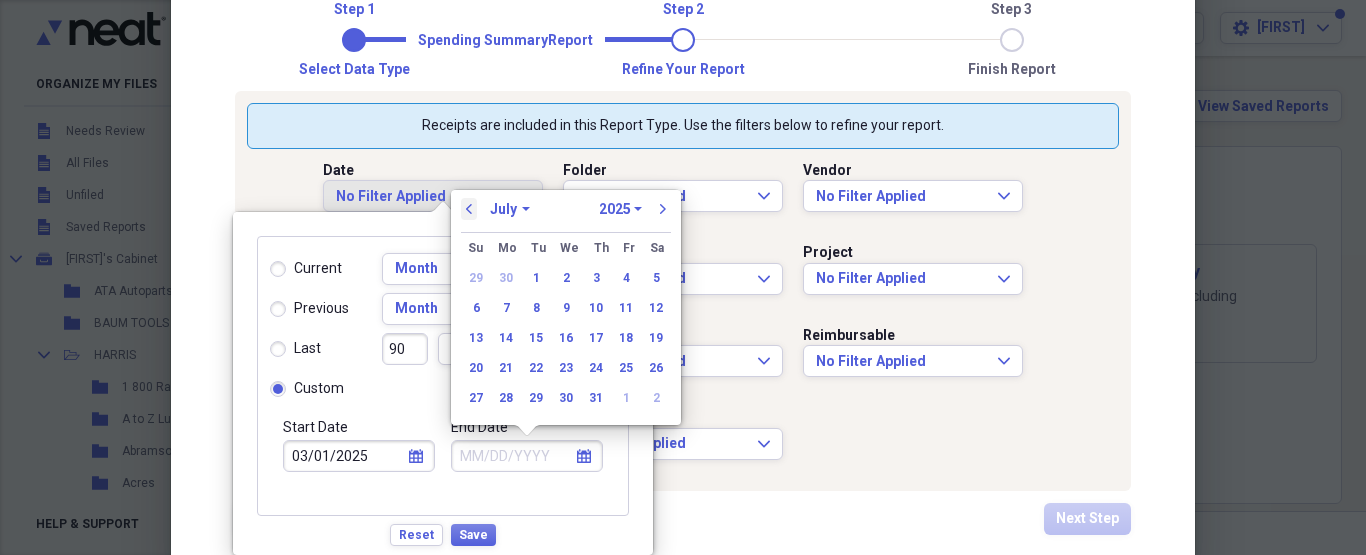 click on "previous" at bounding box center [469, 209] 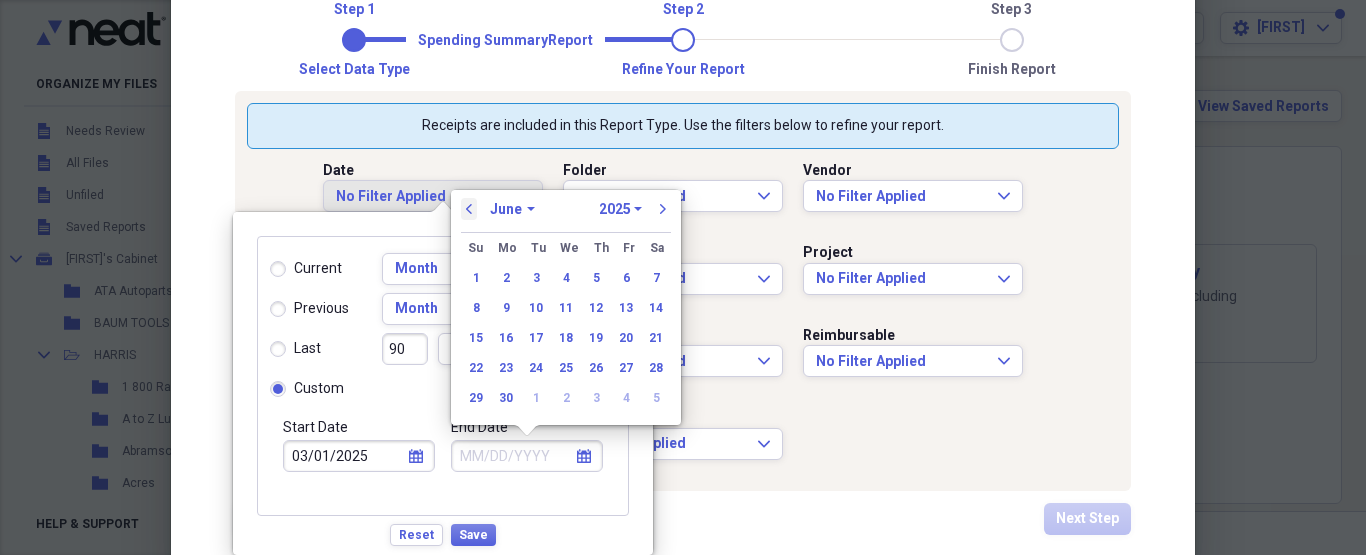 click on "previous" at bounding box center [469, 209] 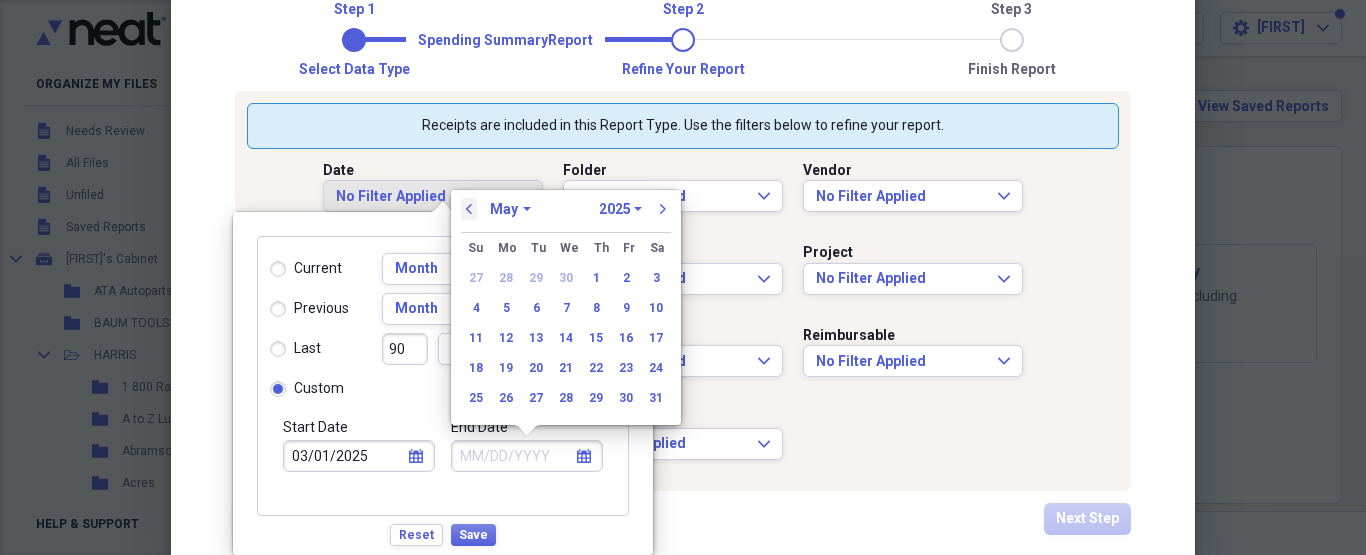 click on "previous" at bounding box center [469, 209] 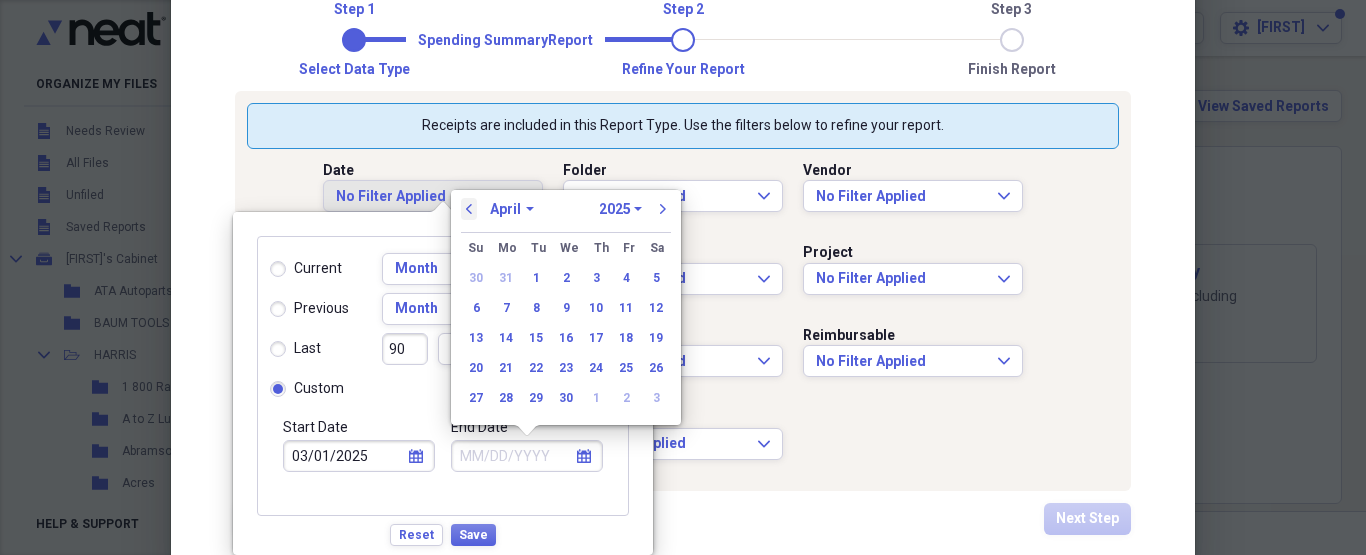 click on "previous" at bounding box center (469, 209) 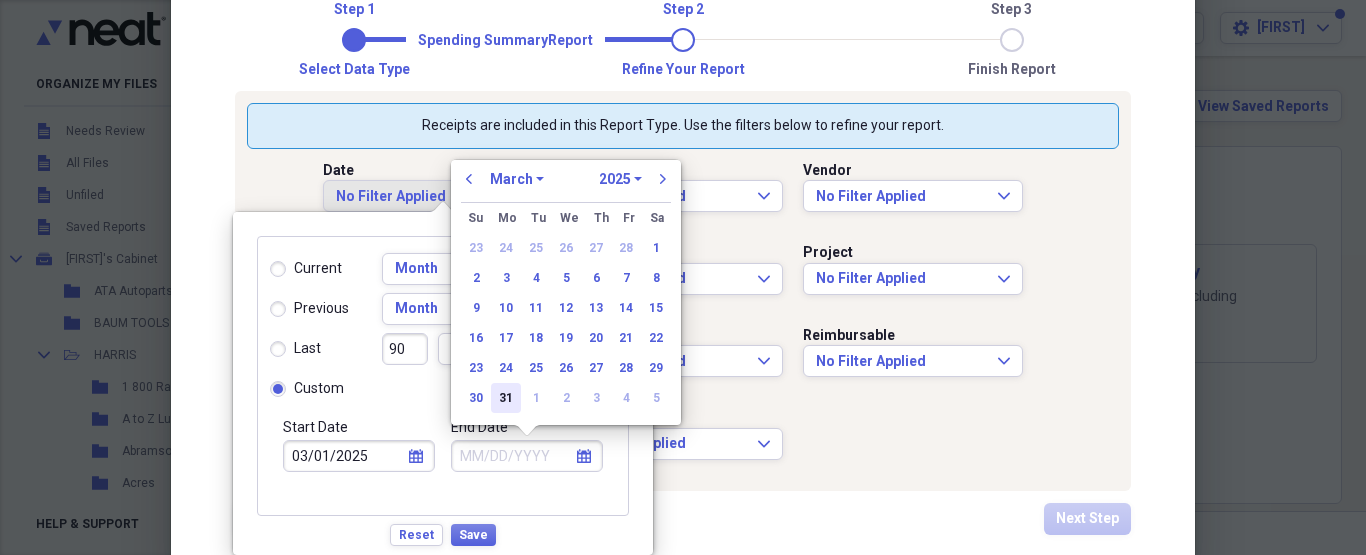 click on "31" at bounding box center [506, 398] 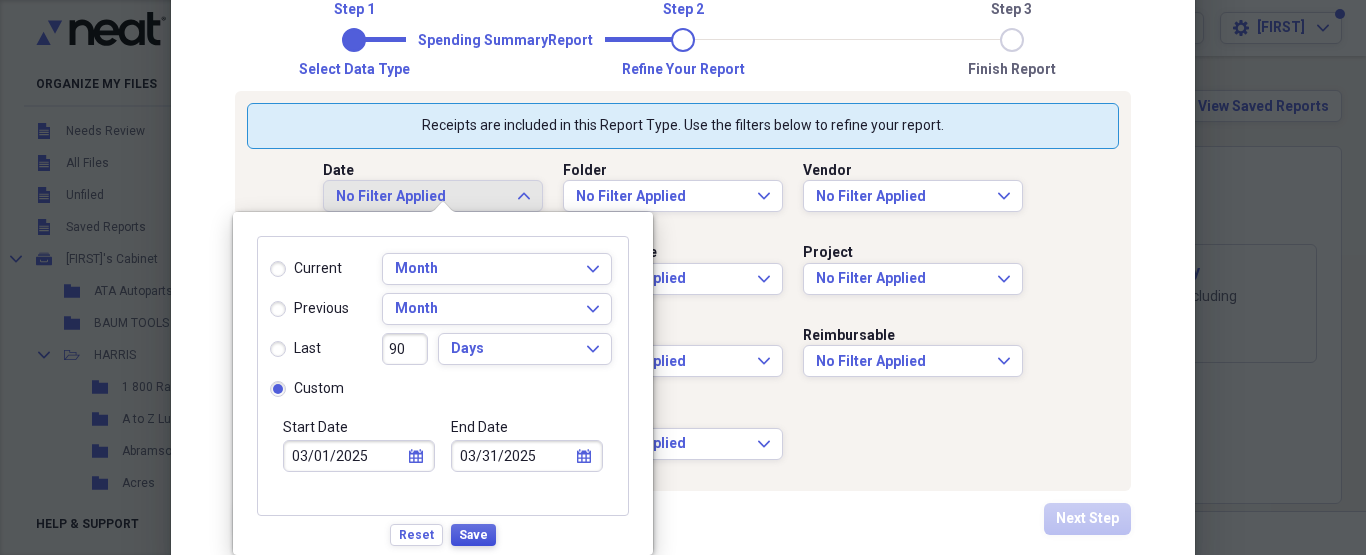 click on "Save" at bounding box center [473, 535] 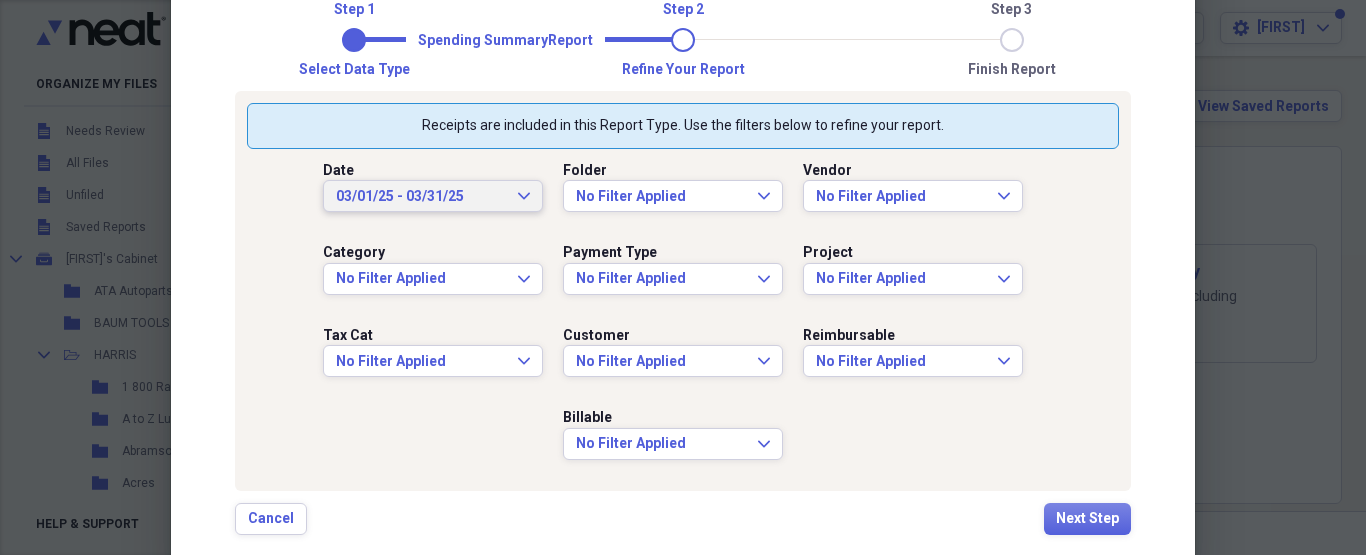 scroll, scrollTop: 125, scrollLeft: 0, axis: vertical 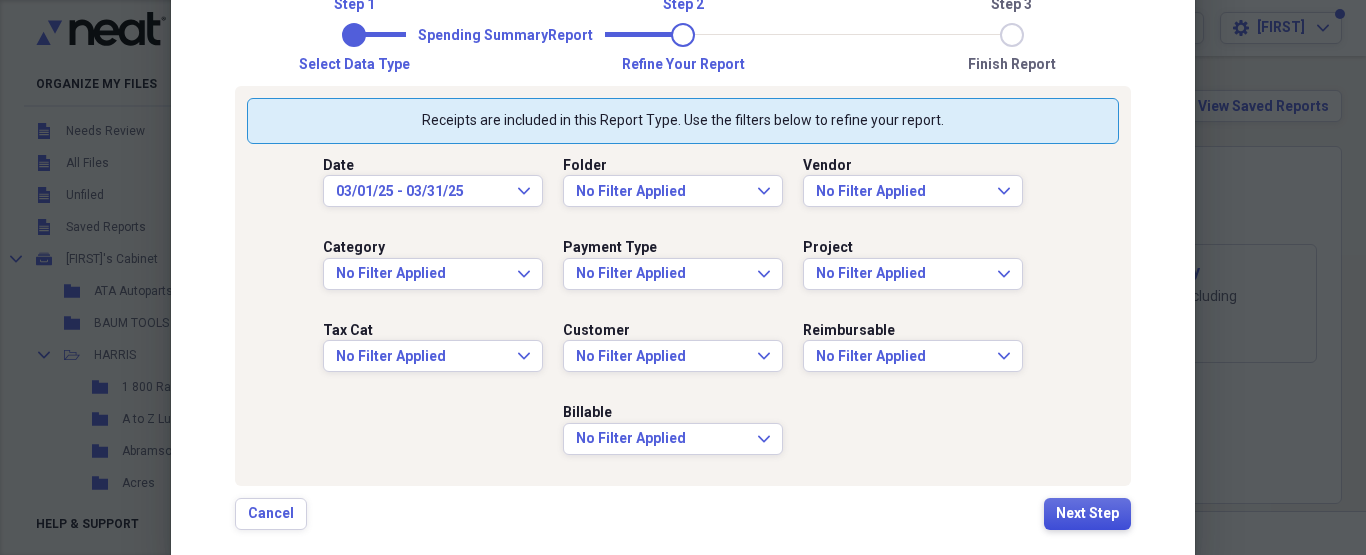 click on "Next Step" at bounding box center (1087, 514) 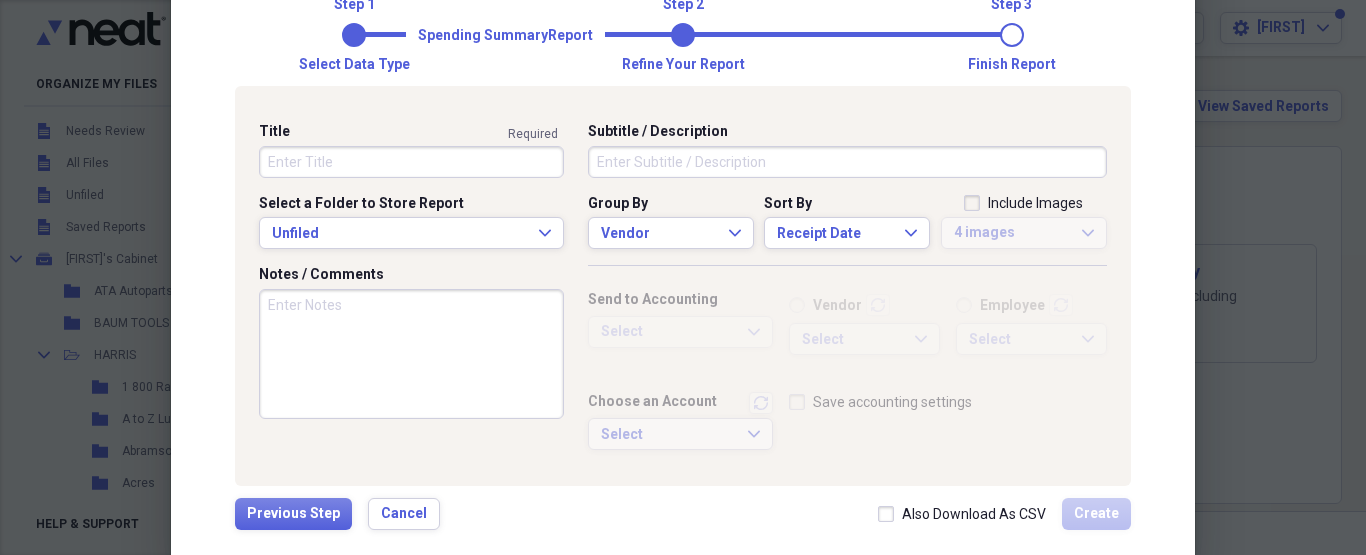 click on "Title" at bounding box center [411, 162] 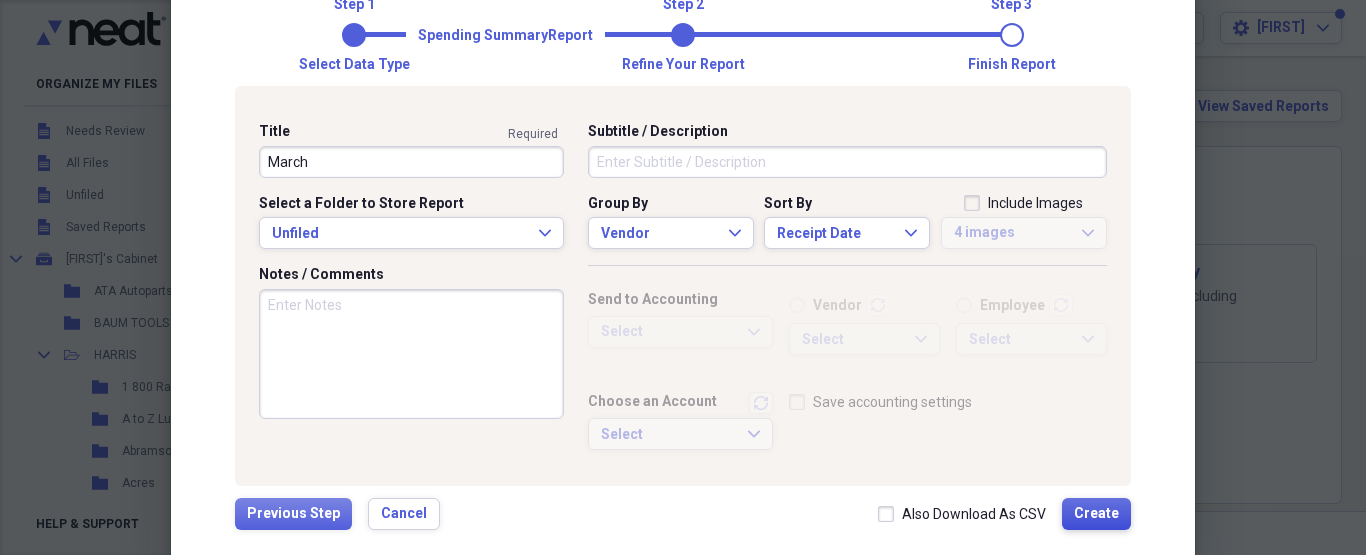 type on "March" 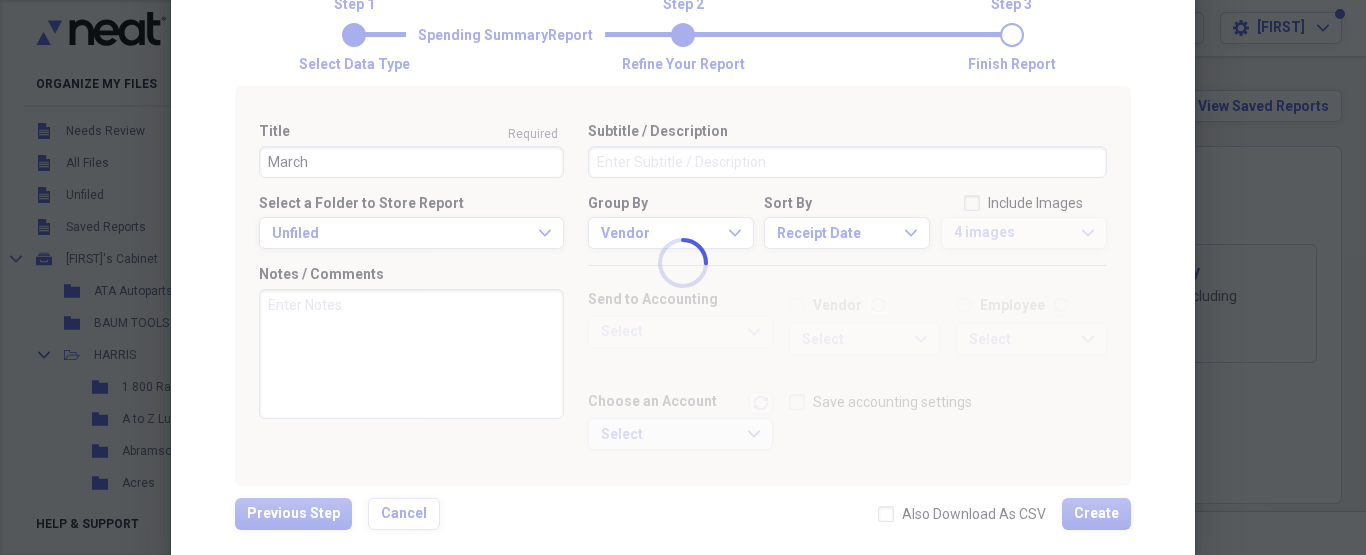 type 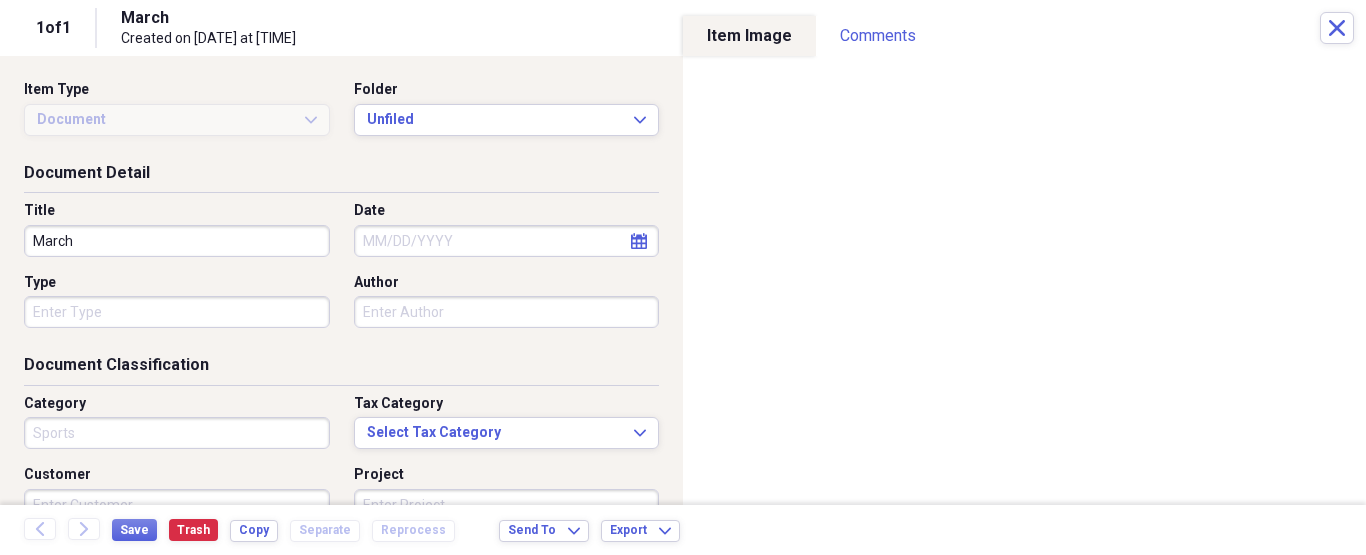 type on "Sports" 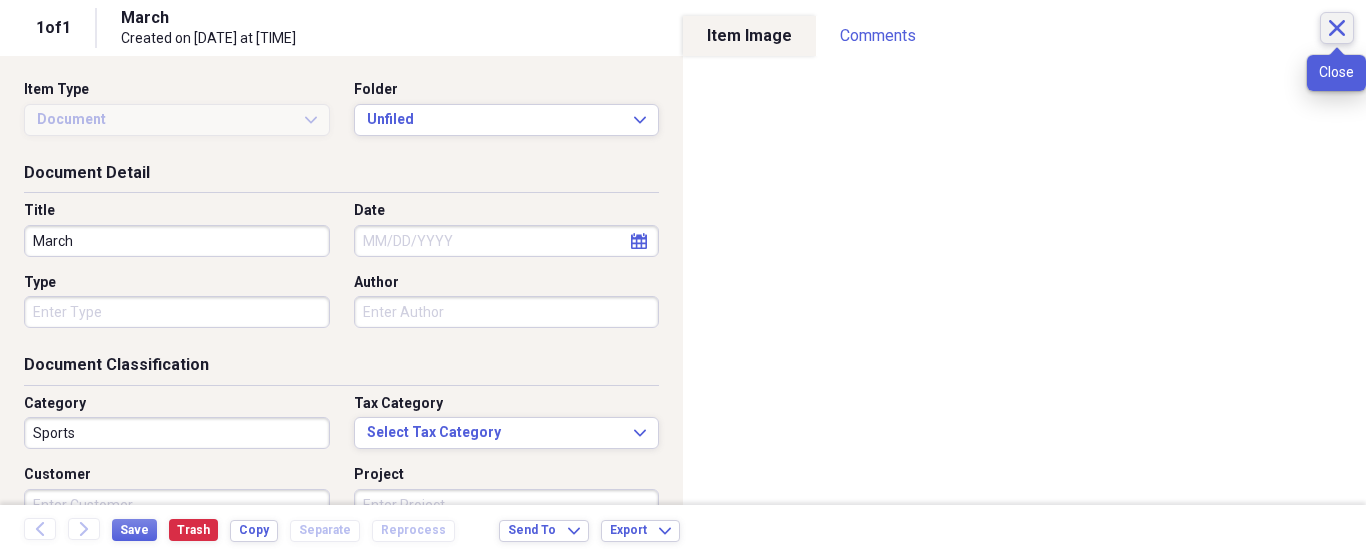 click 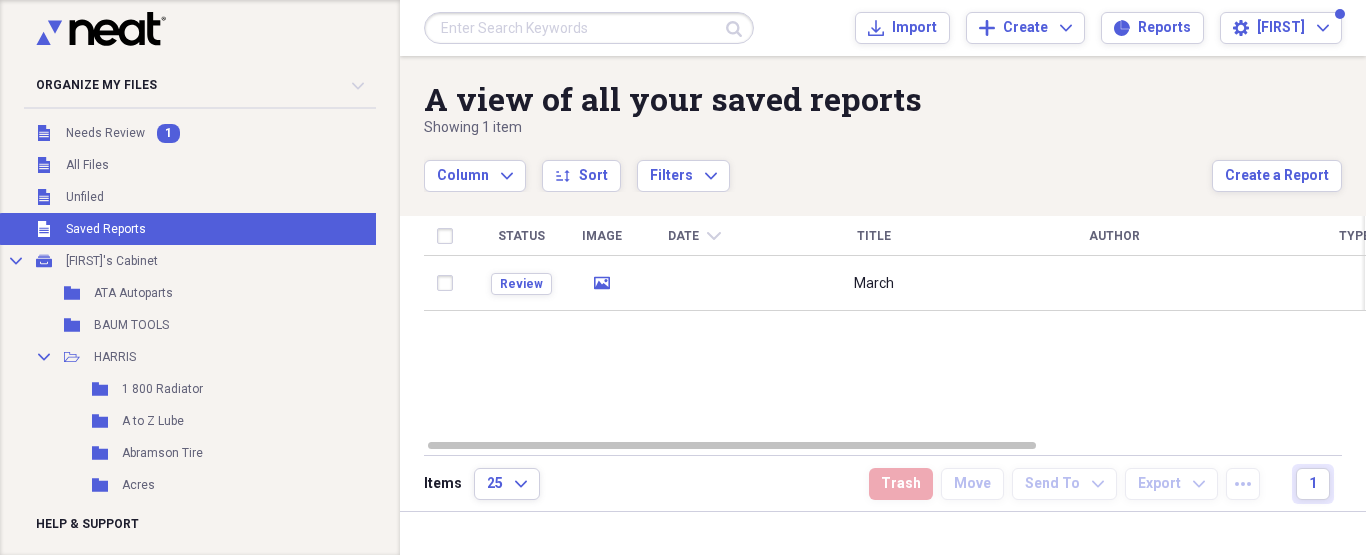 click on "Saved Reports" at bounding box center [106, 229] 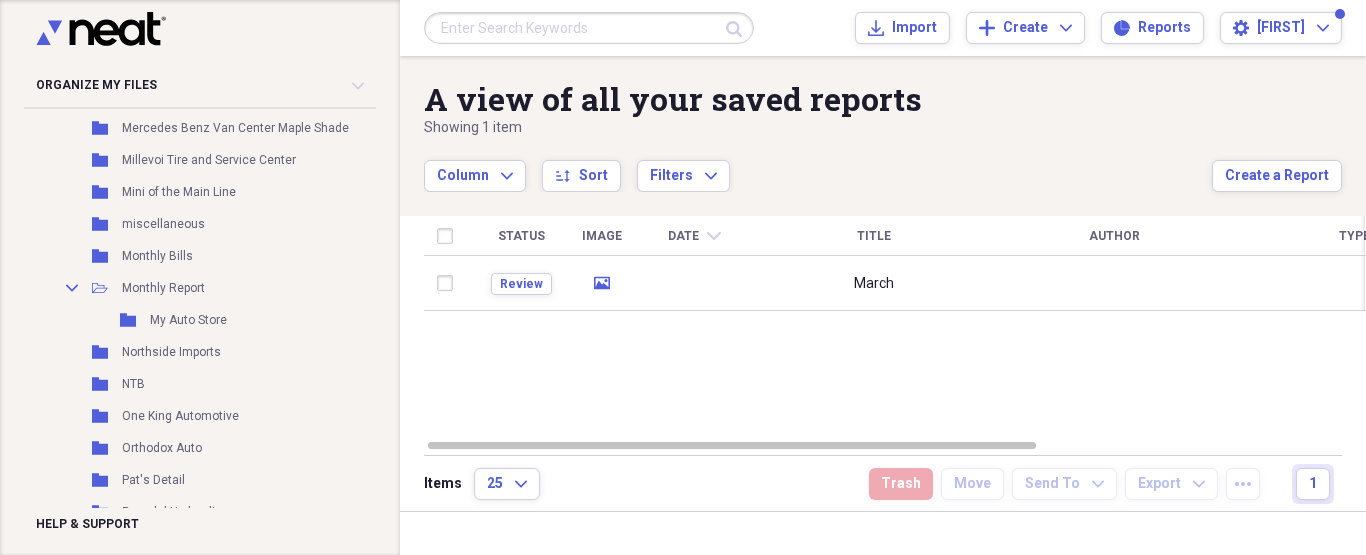 scroll, scrollTop: 3400, scrollLeft: 0, axis: vertical 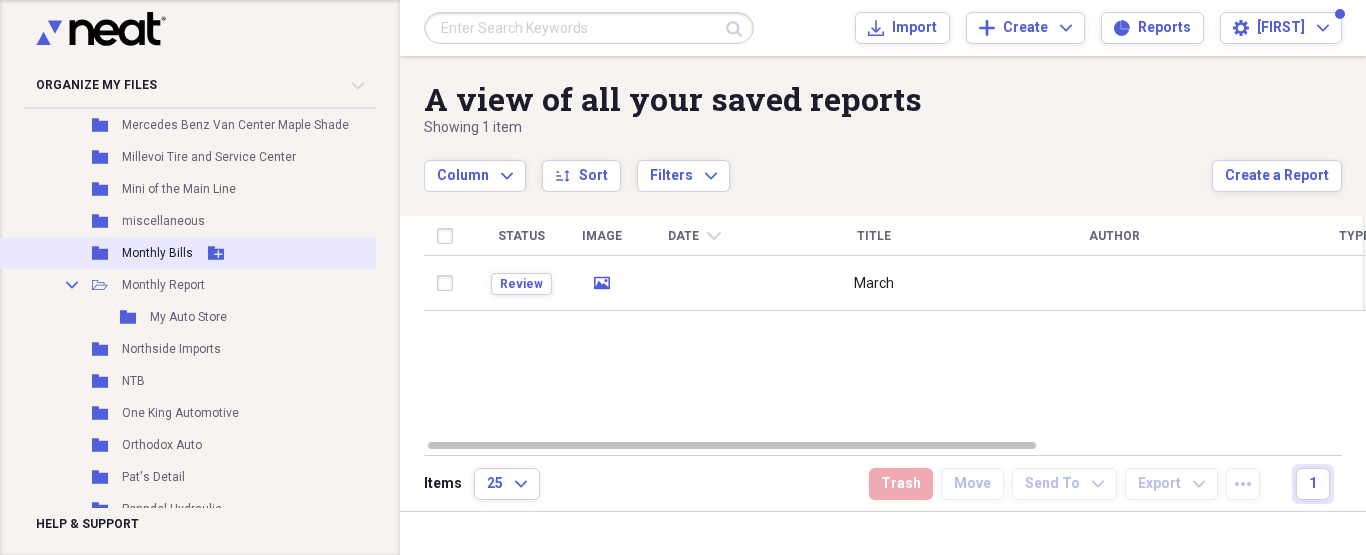 click on "Folder Monthly Bills Add Folder" at bounding box center (205, 253) 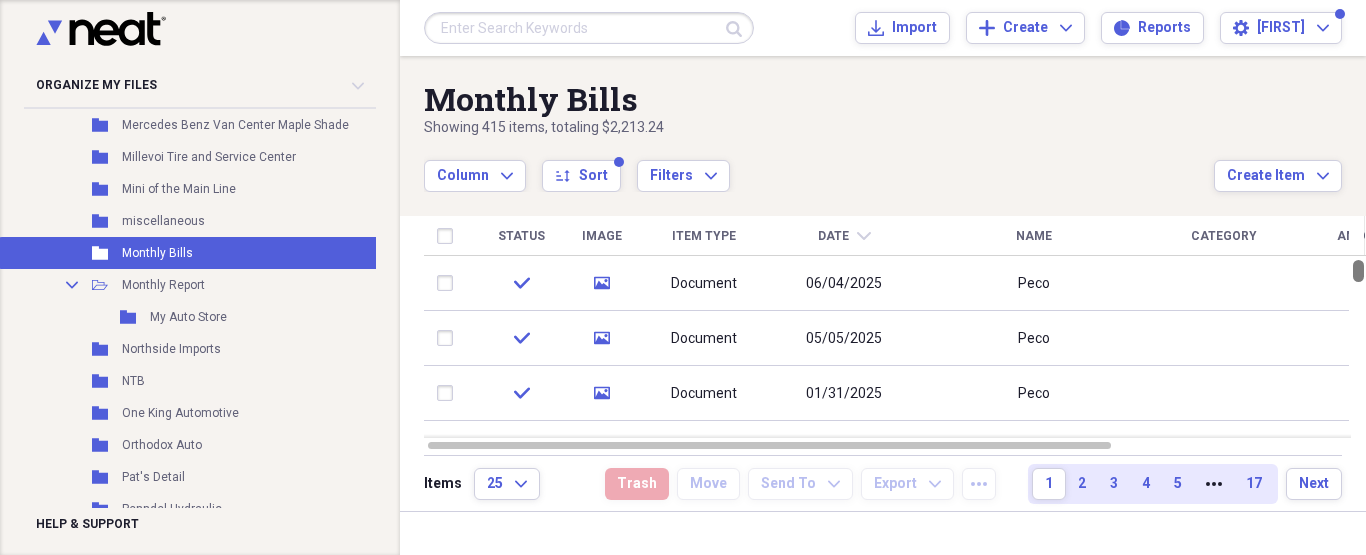 drag, startPoint x: 1357, startPoint y: 275, endPoint x: 1356, endPoint y: 244, distance: 31.016125 